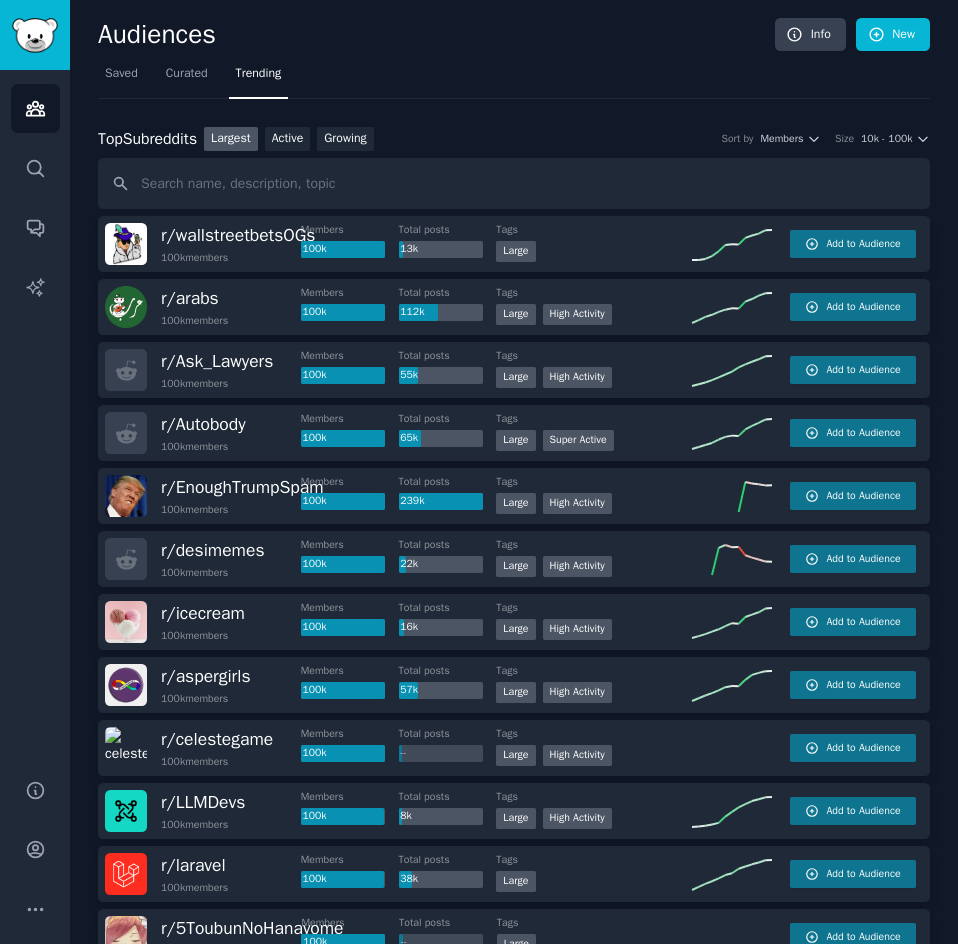 scroll, scrollTop: 0, scrollLeft: 0, axis: both 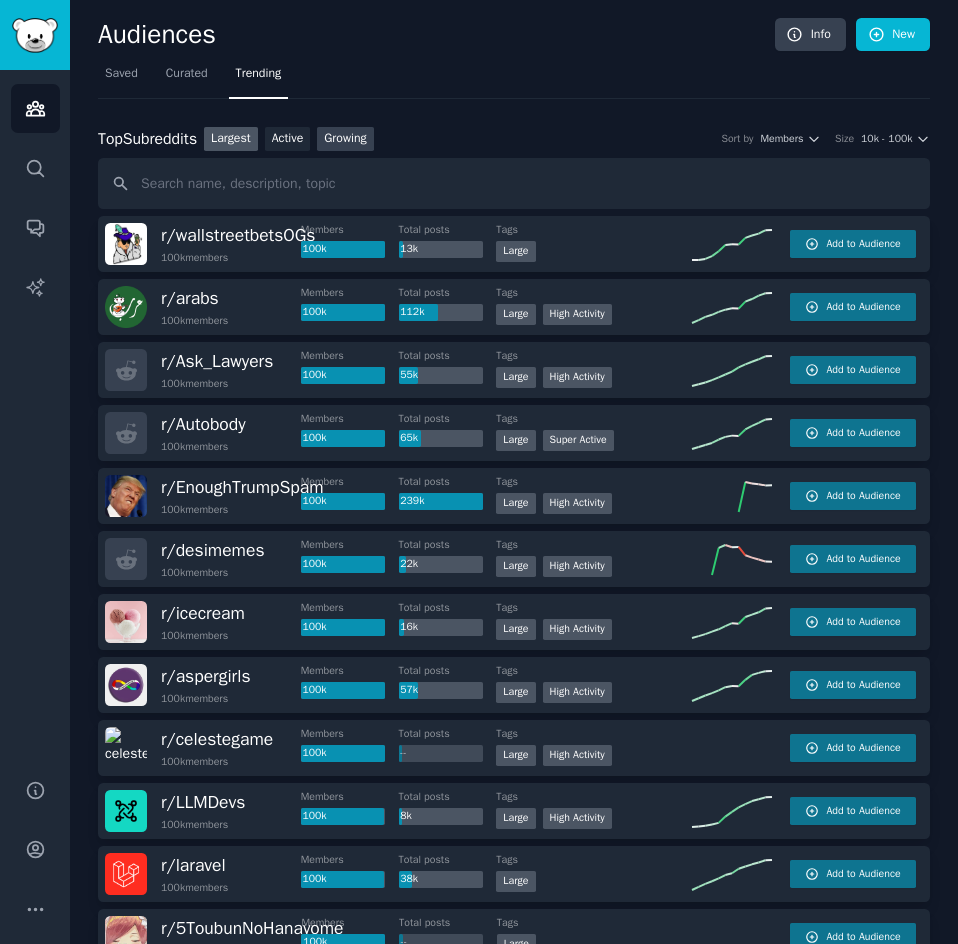 click on "Growing" at bounding box center (345, 139) 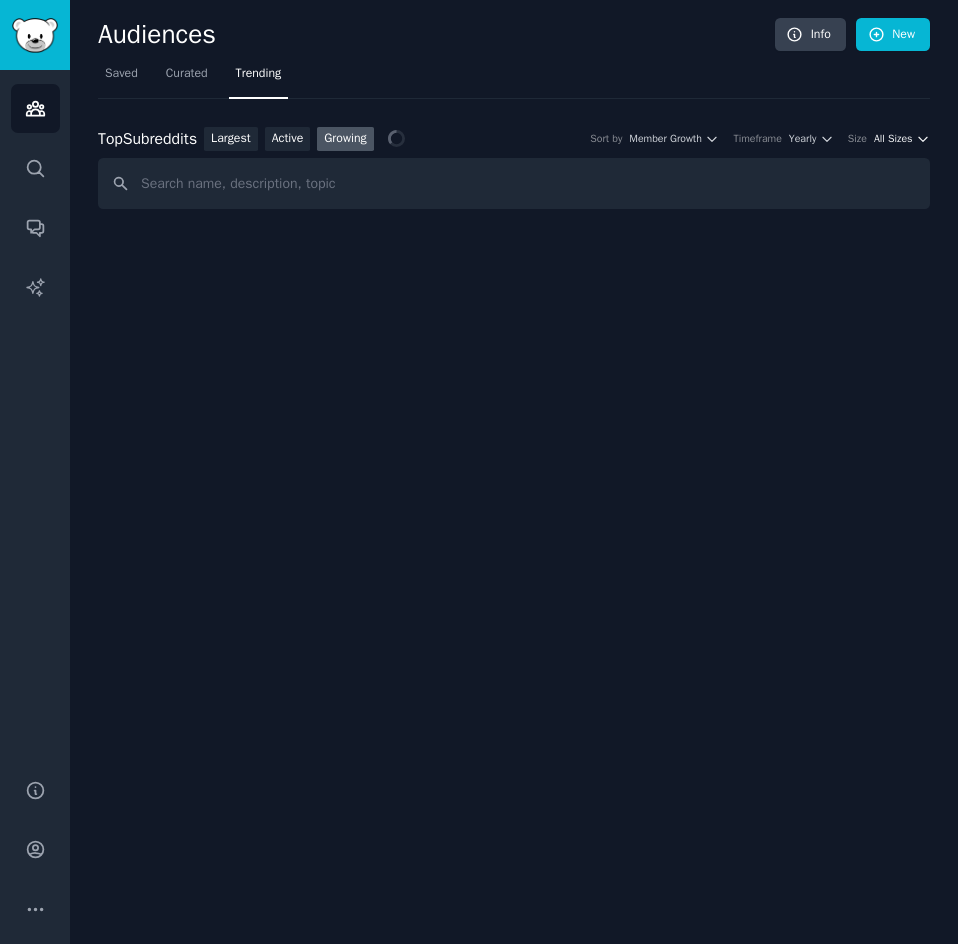 click 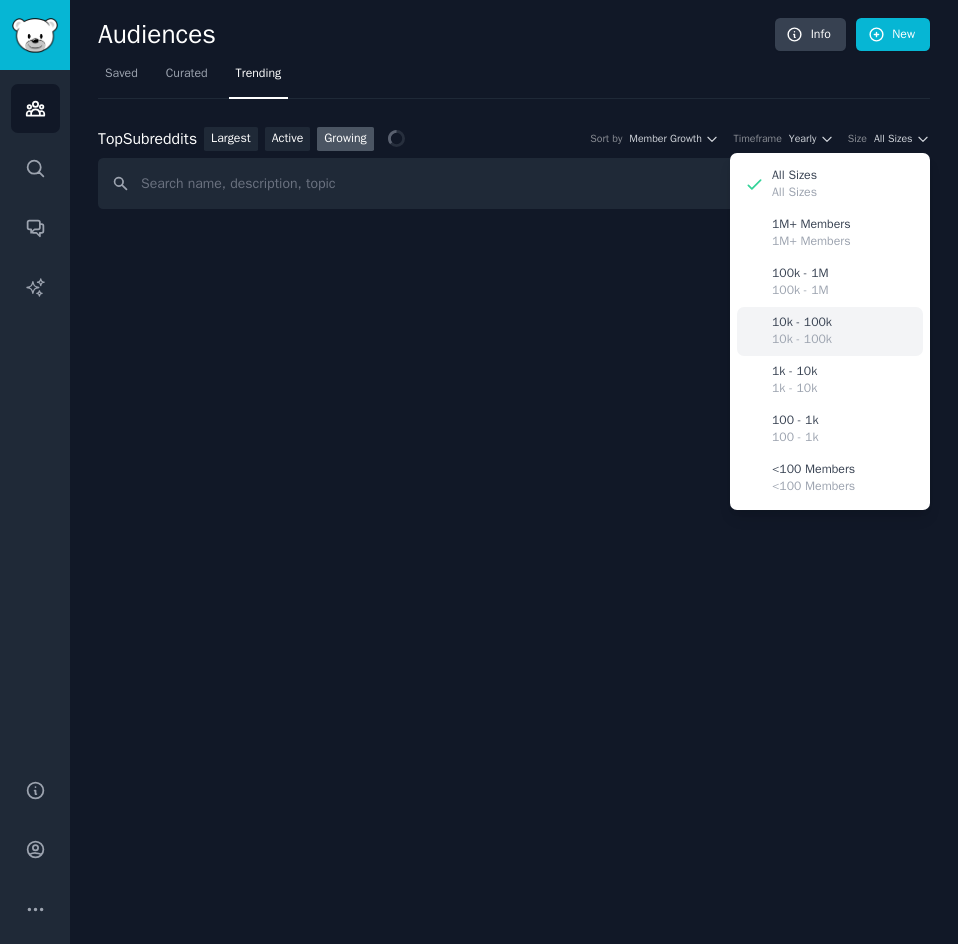 click on "10k - 100k" at bounding box center [802, 323] 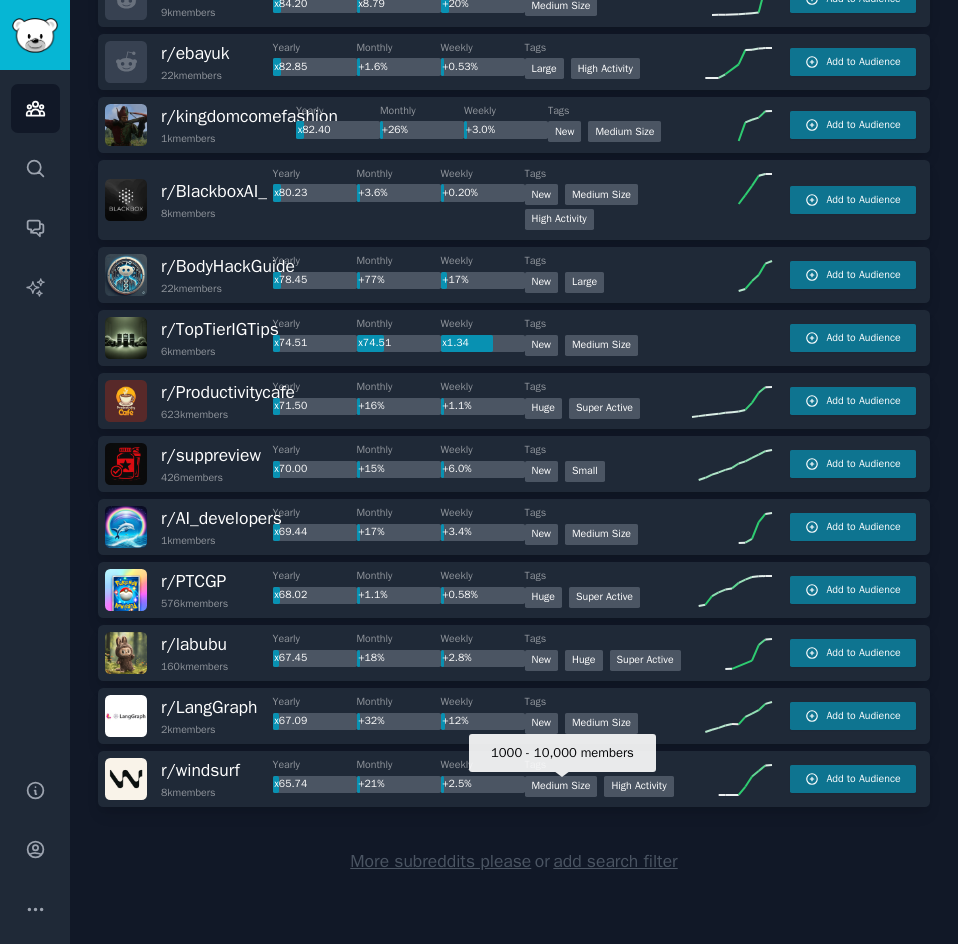 scroll, scrollTop: 2895, scrollLeft: 0, axis: vertical 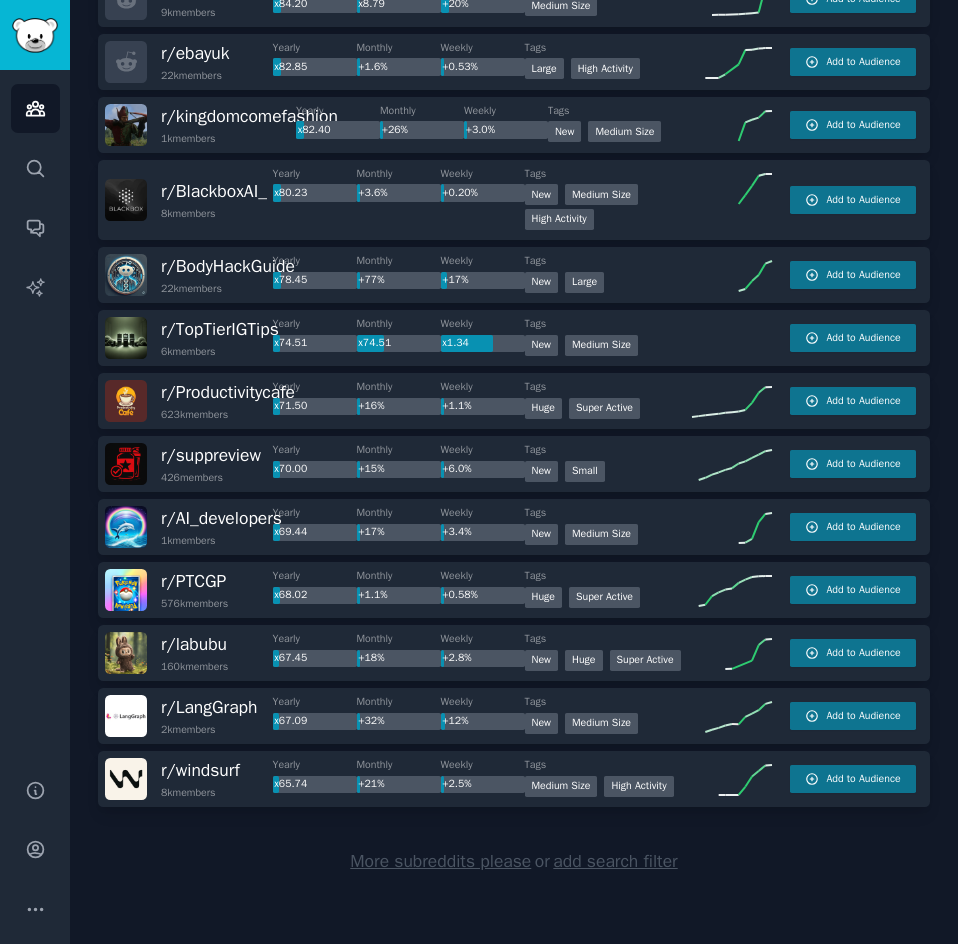 click on "More subreddits please" at bounding box center [440, 861] 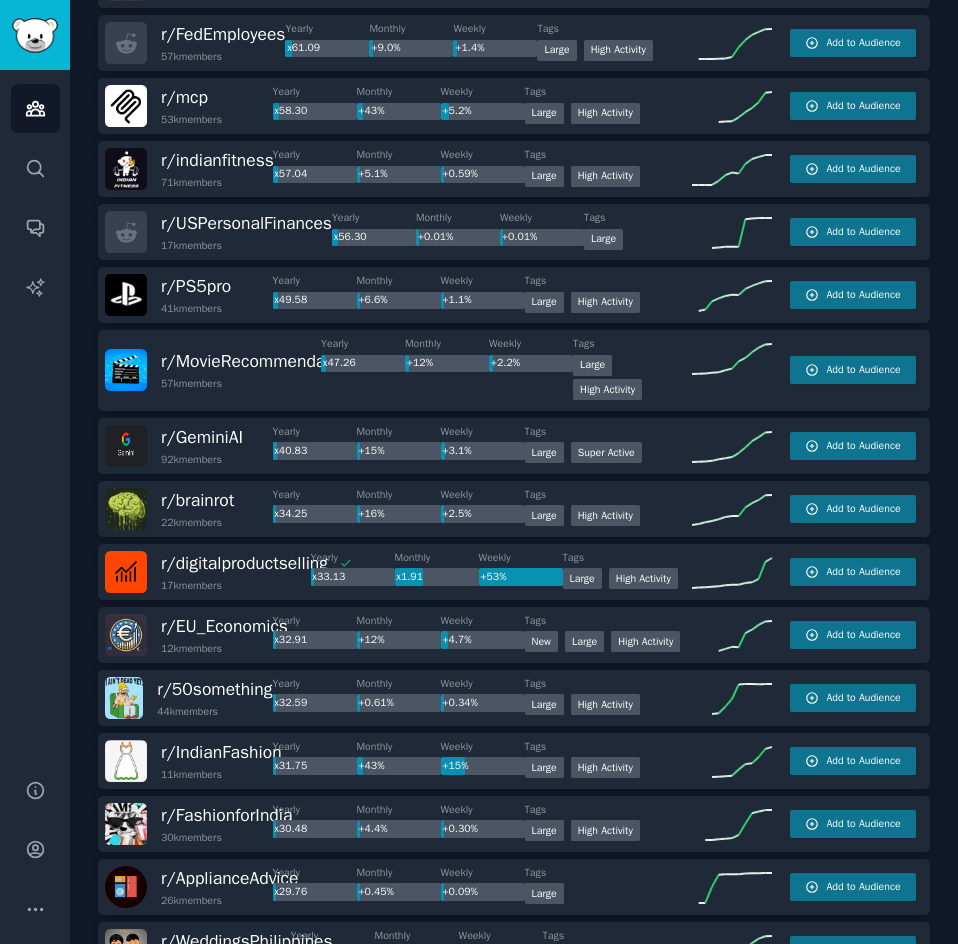 scroll, scrollTop: 1640, scrollLeft: 0, axis: vertical 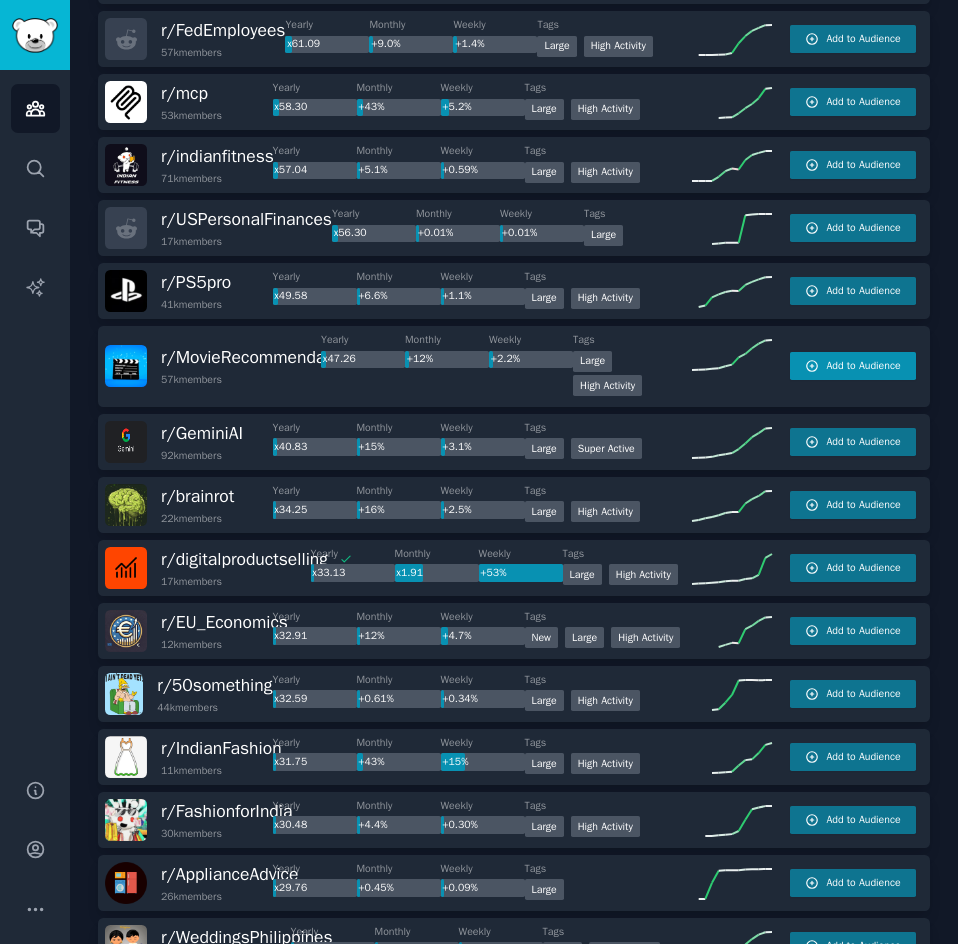 click on "Add to Audience" at bounding box center [853, 366] 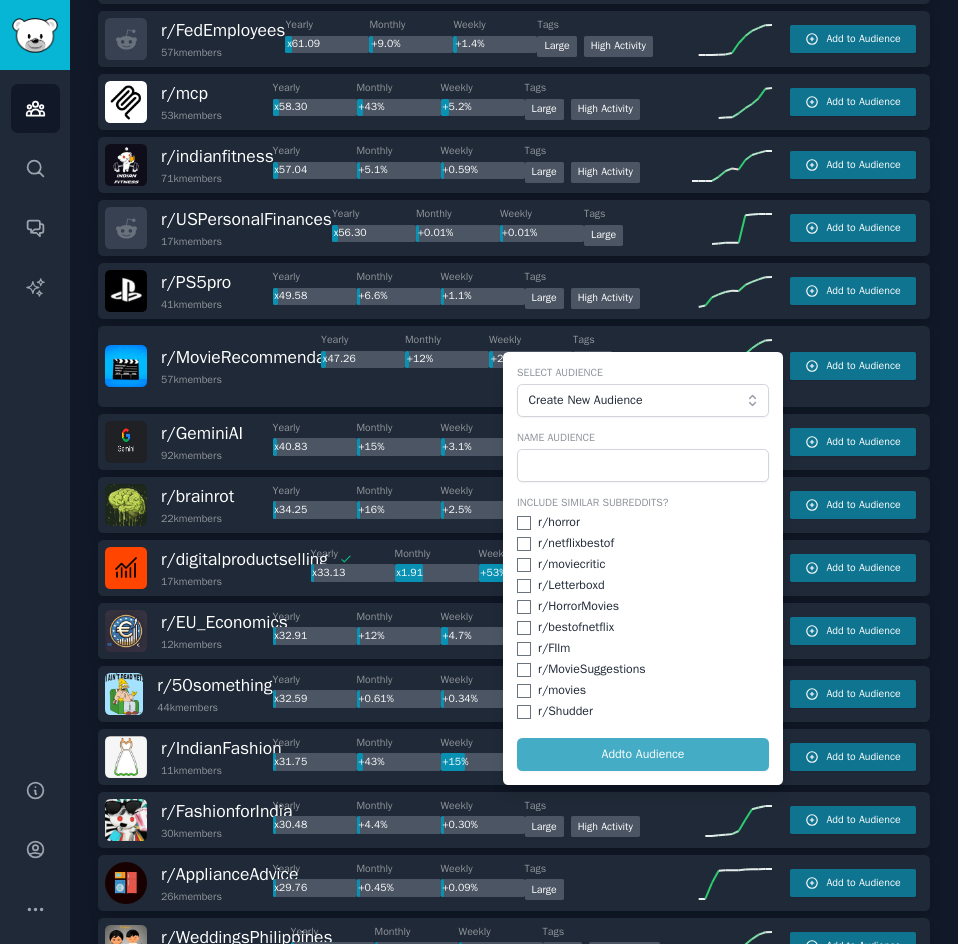 click on "+4.7%" at bounding box center (483, 636) 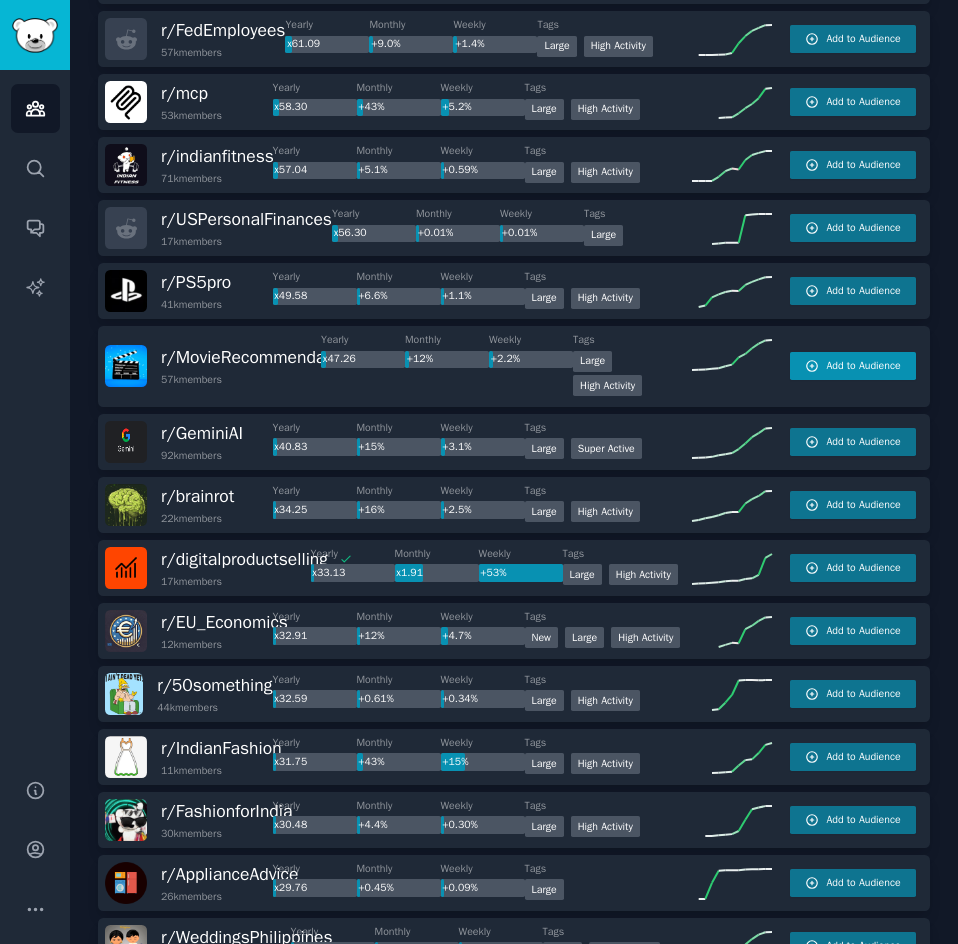click on "Add to Audience" at bounding box center (863, 366) 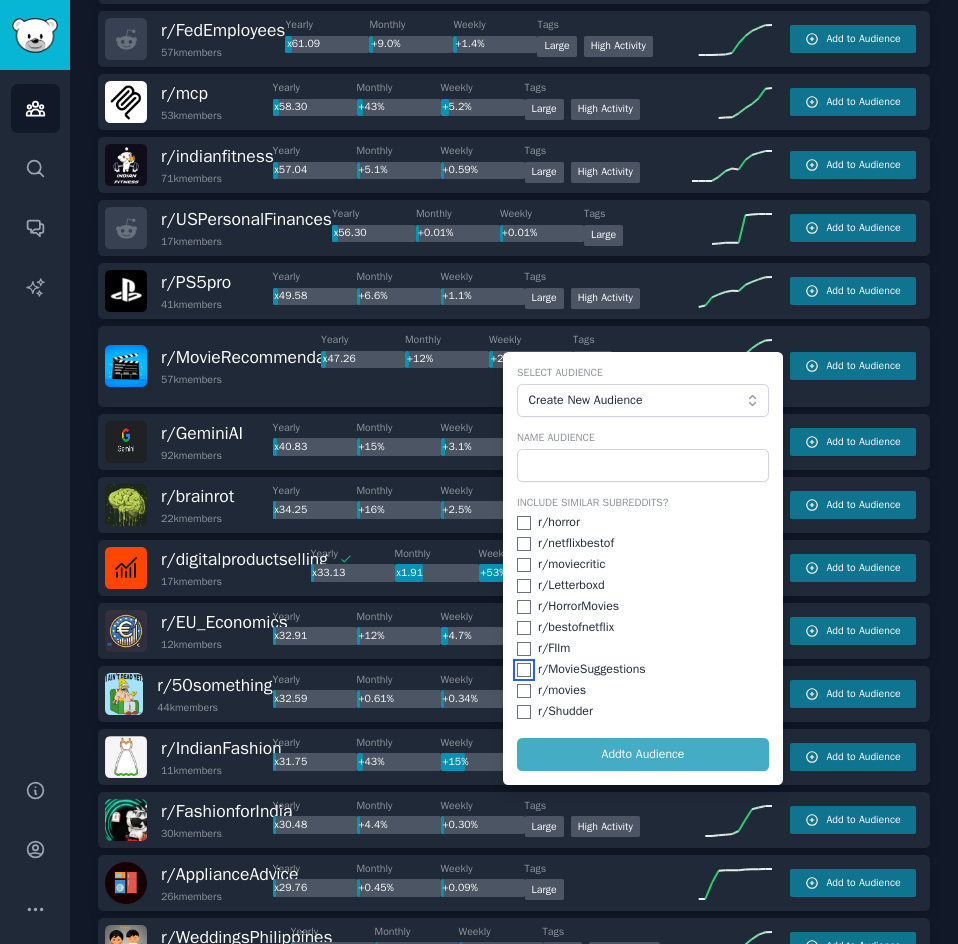 click at bounding box center (524, 670) 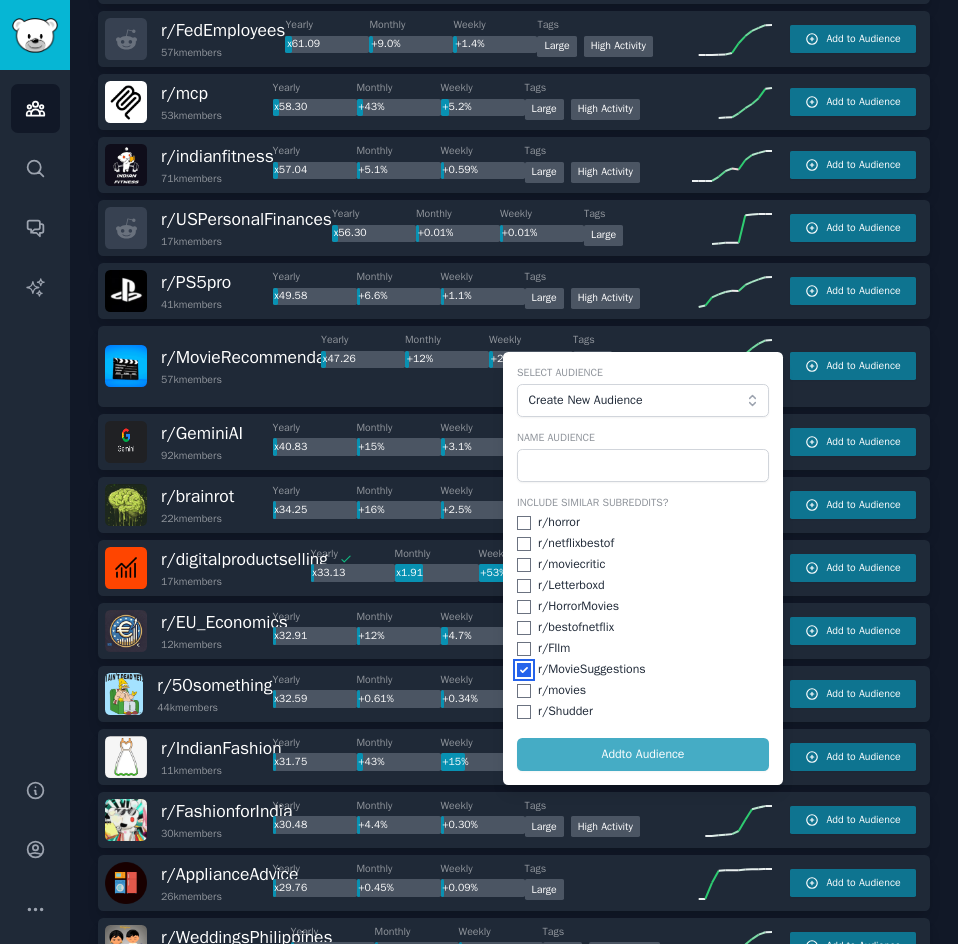 checkbox on "true" 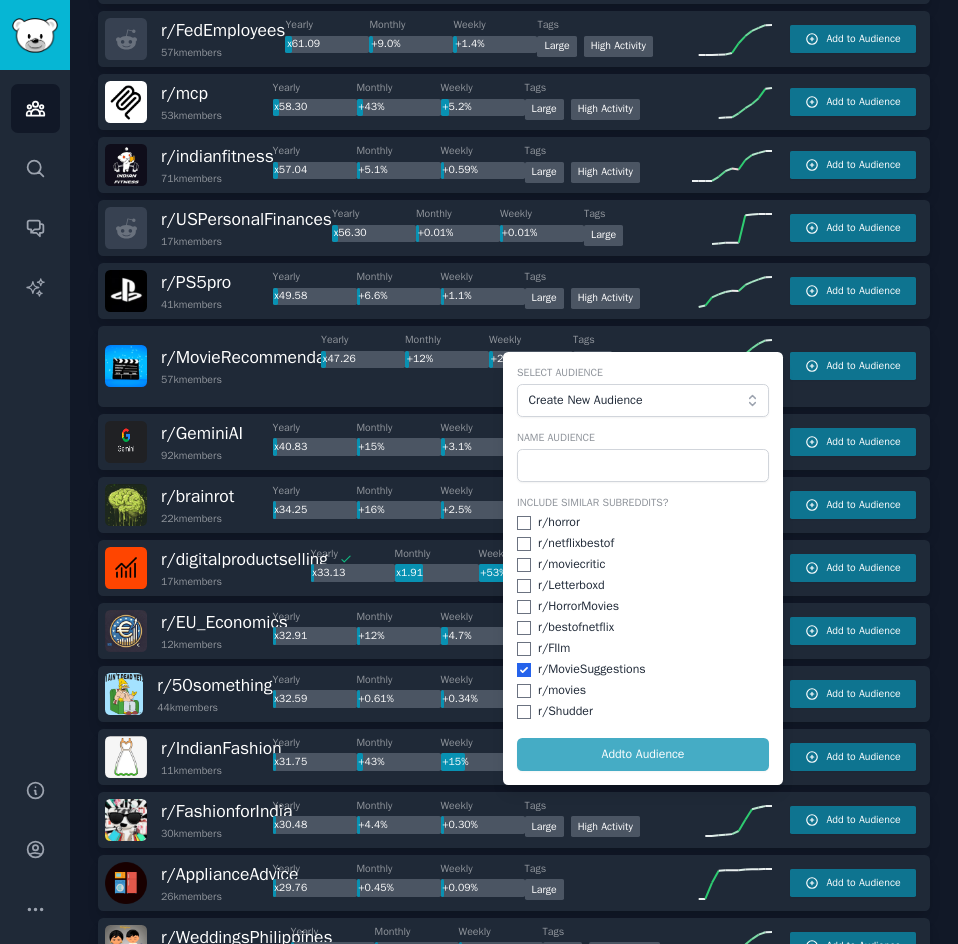 click on "Select Audience Create New Audience Name Audience Include Similar Subreddits? r/ horror r/ netflixbestof r/ moviecritic r/ Letterboxd r/ HorrorMovies r/ bestofnetflix r/ FIlm r/ MovieSuggestions r/ movies r/ Shudder Add  to Audience" at bounding box center (643, 568) 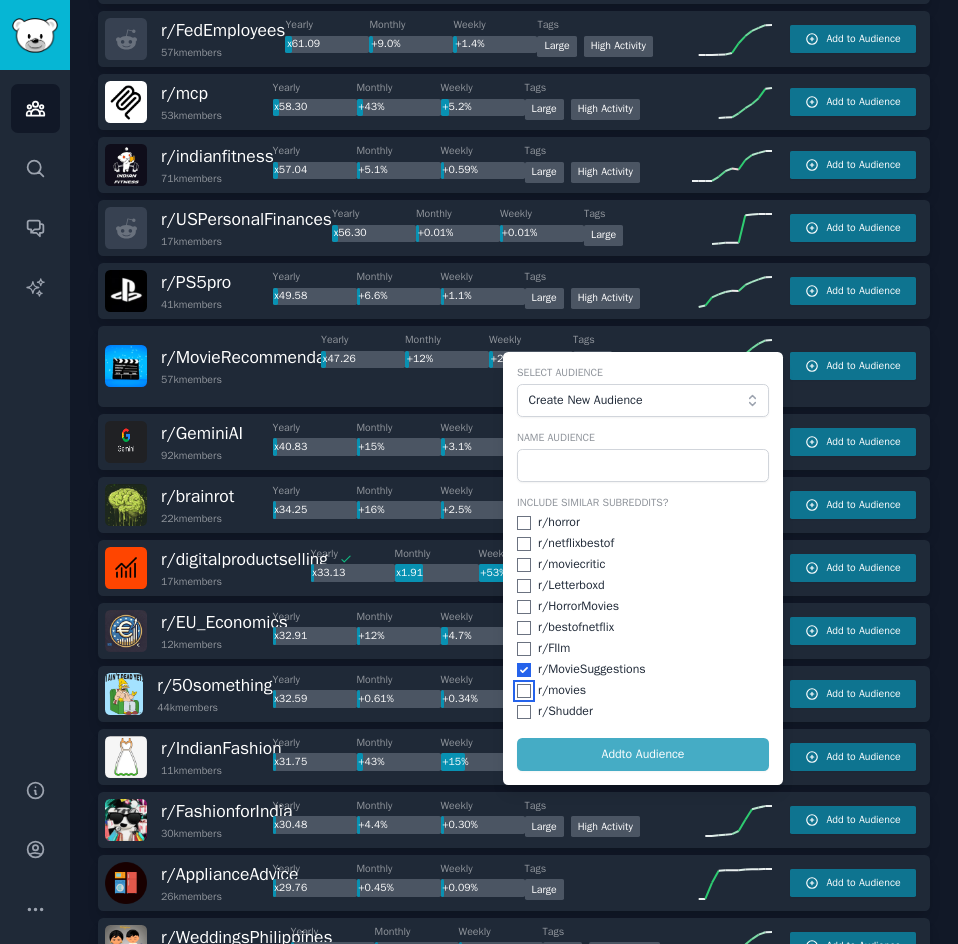 click at bounding box center (524, 691) 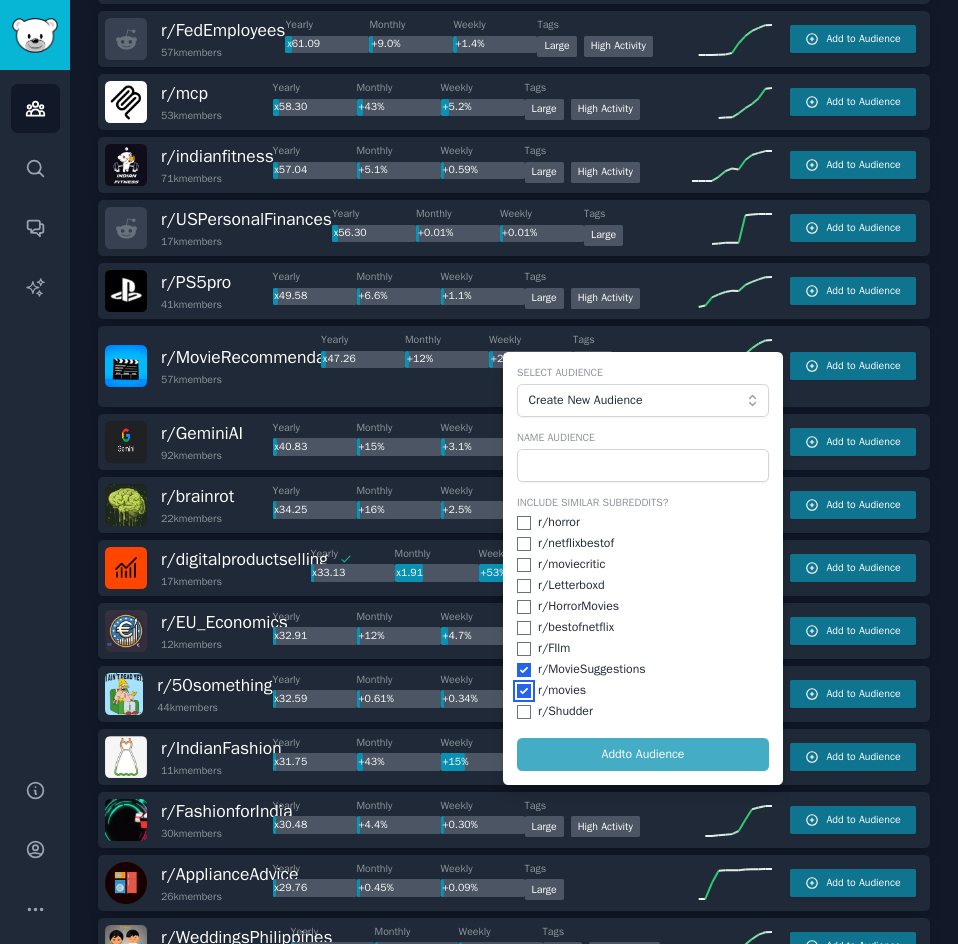 checkbox on "true" 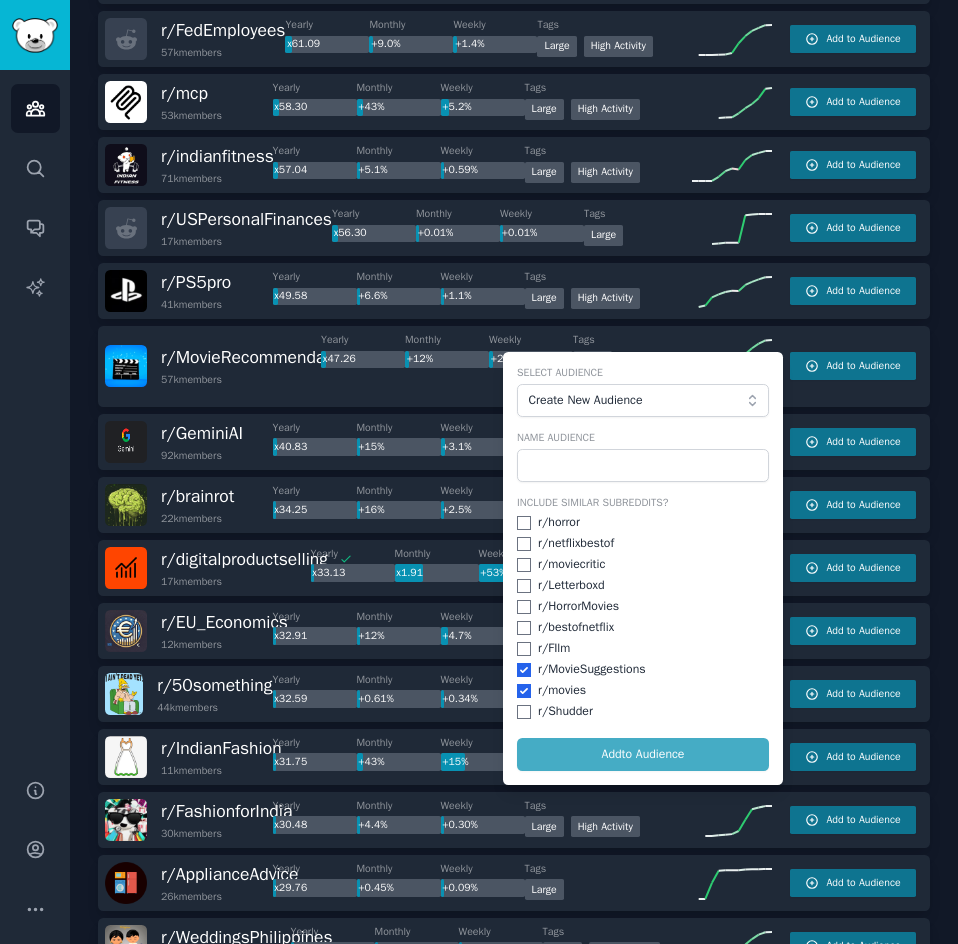 click on "+4.7%" at bounding box center [483, 636] 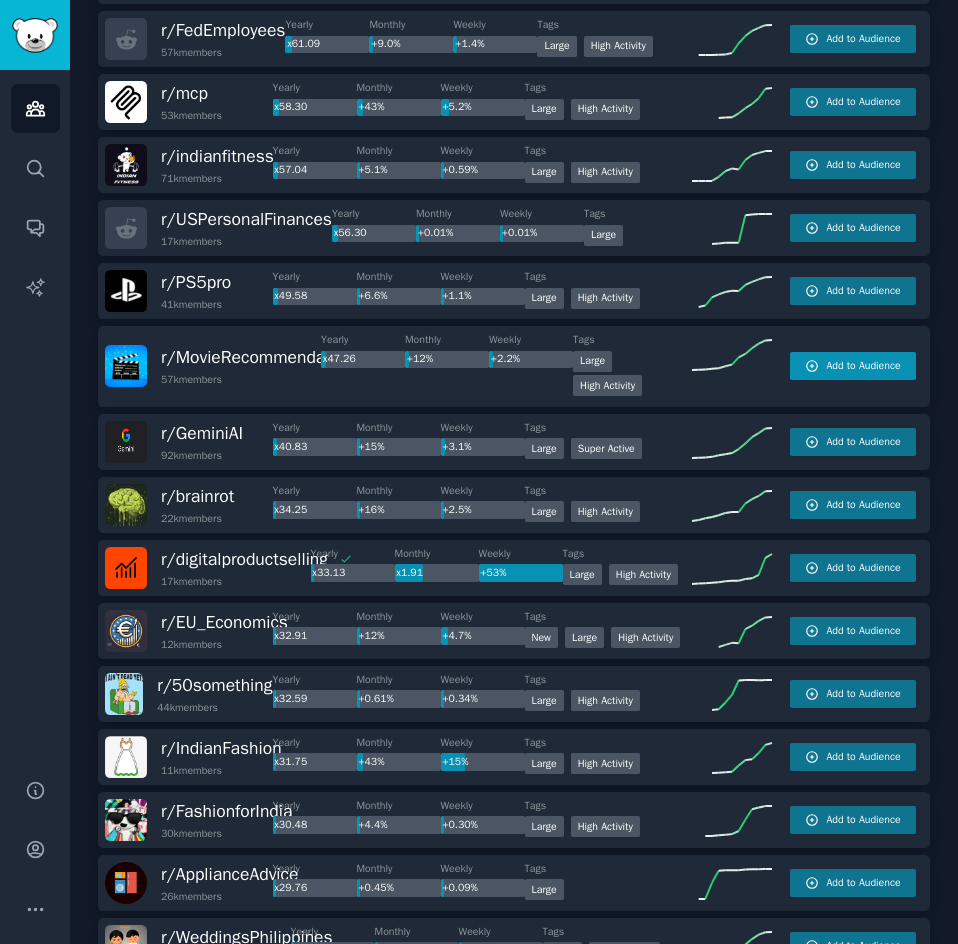 click on "Add to Audience" at bounding box center (863, 366) 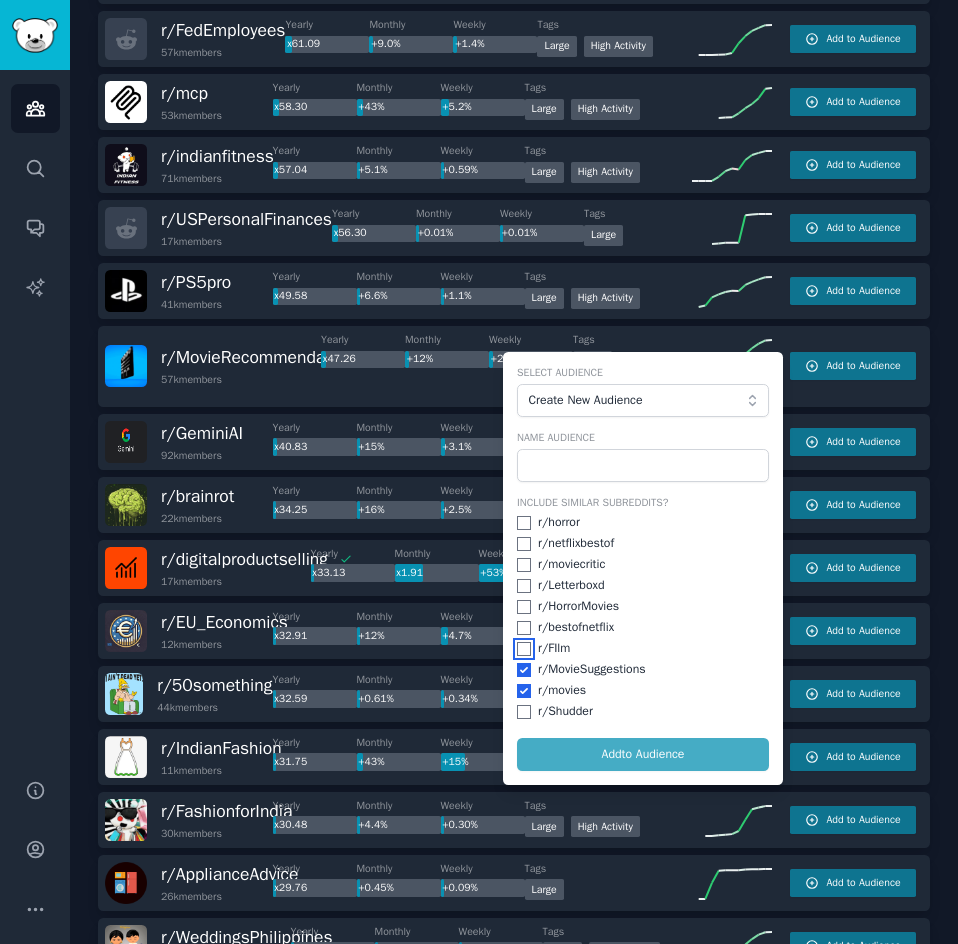 click at bounding box center [524, 649] 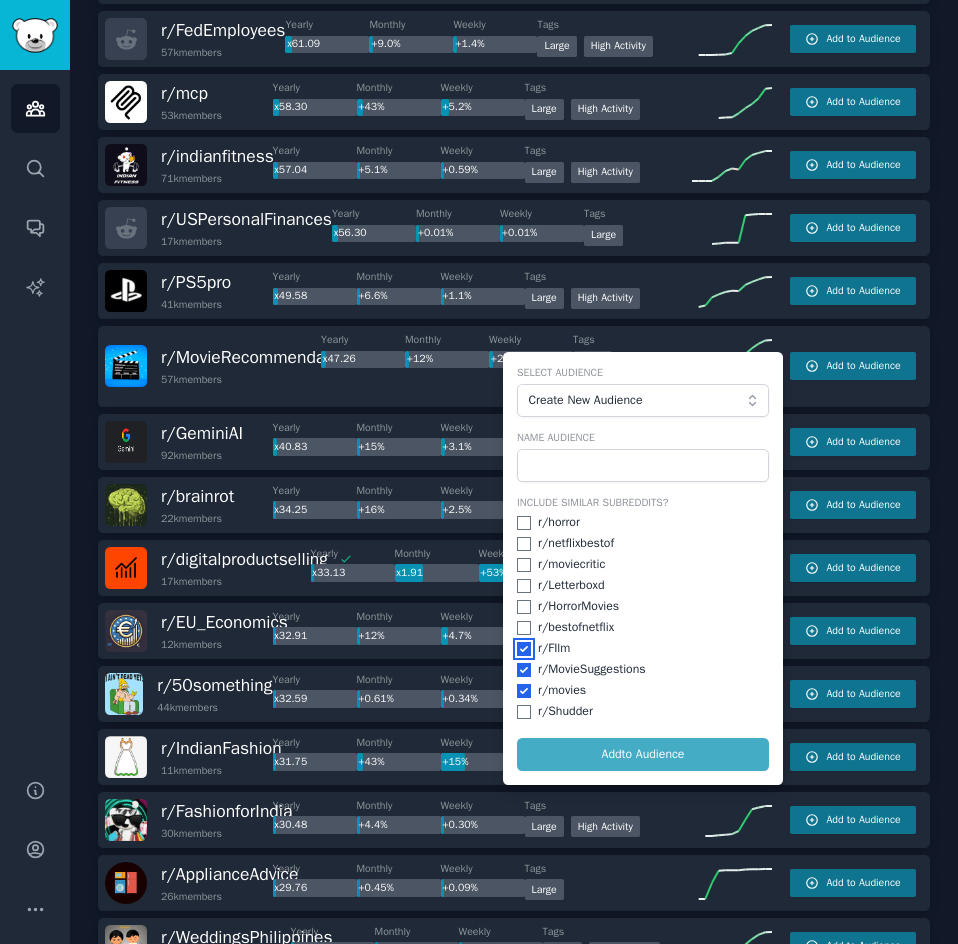 checkbox on "true" 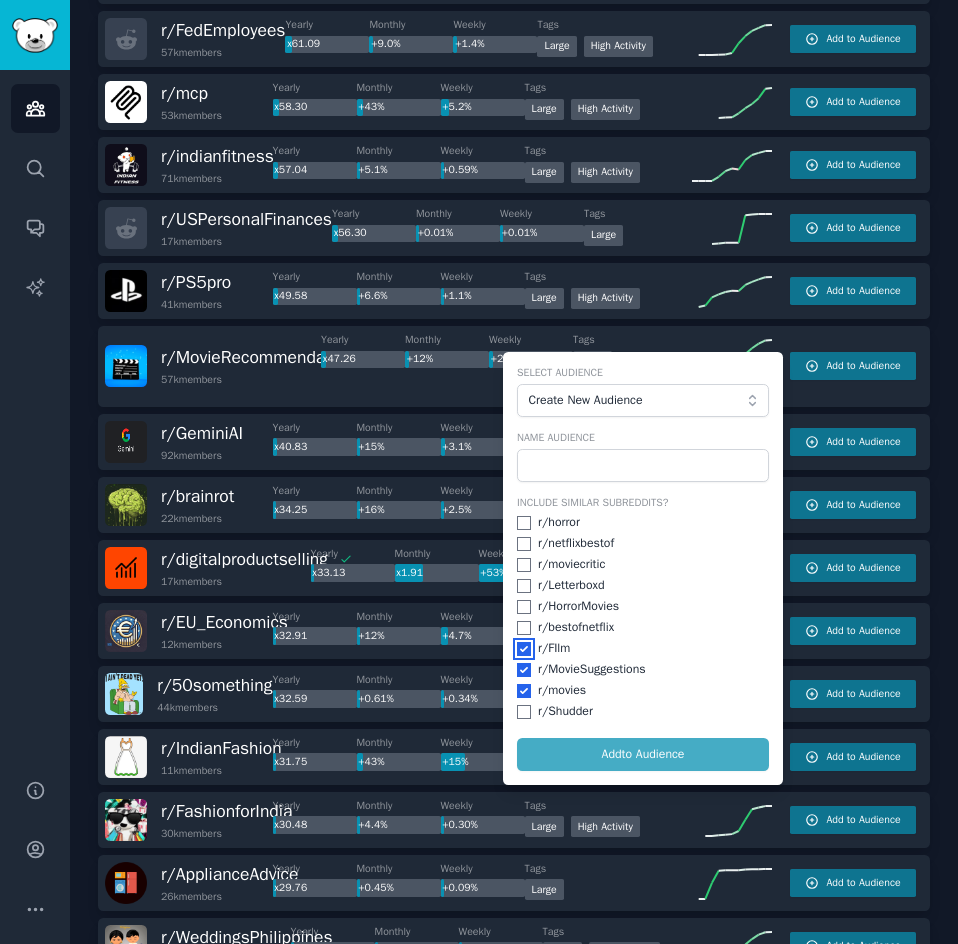 scroll, scrollTop: 1740, scrollLeft: 0, axis: vertical 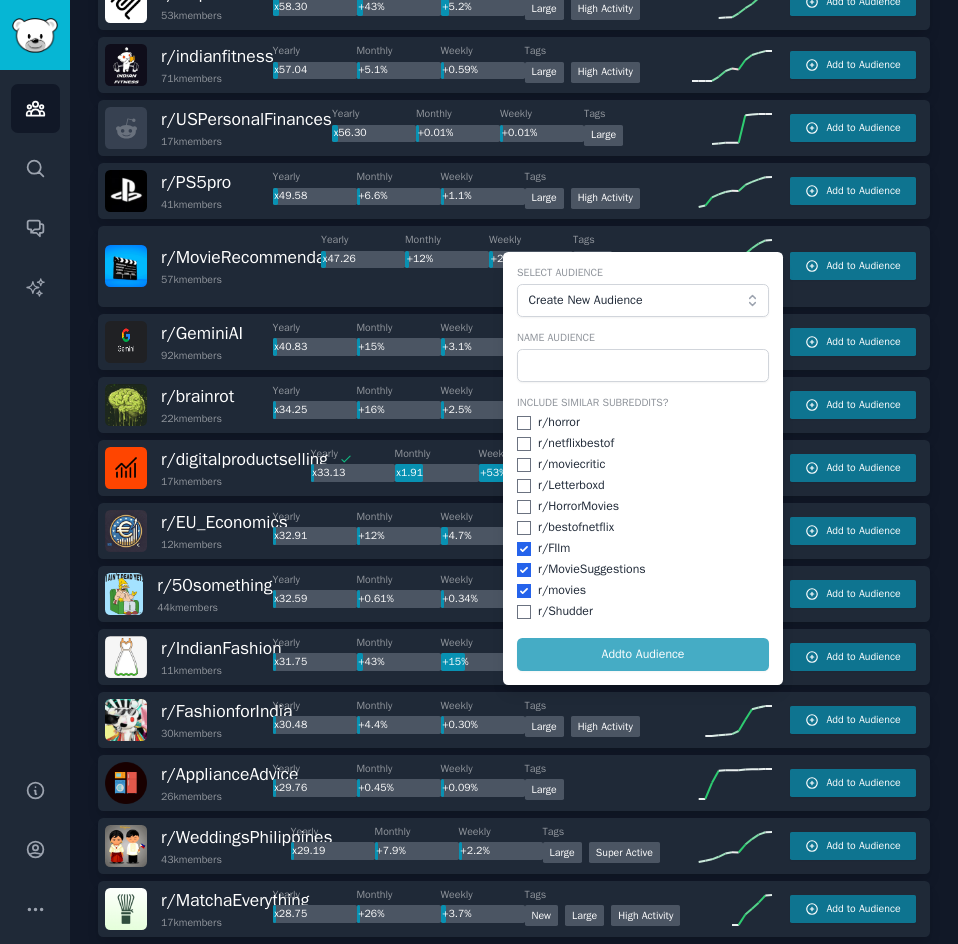 click on "Select Audience Create New Audience Name Audience Include Similar Subreddits? r/ horror r/ netflixbestof r/ moviecritic r/ Letterboxd r/ HorrorMovies r/ bestofnetflix r/ FIlm r/ MovieSuggestions r/ movies r/ Shudder Add  to Audience" at bounding box center (643, 468) 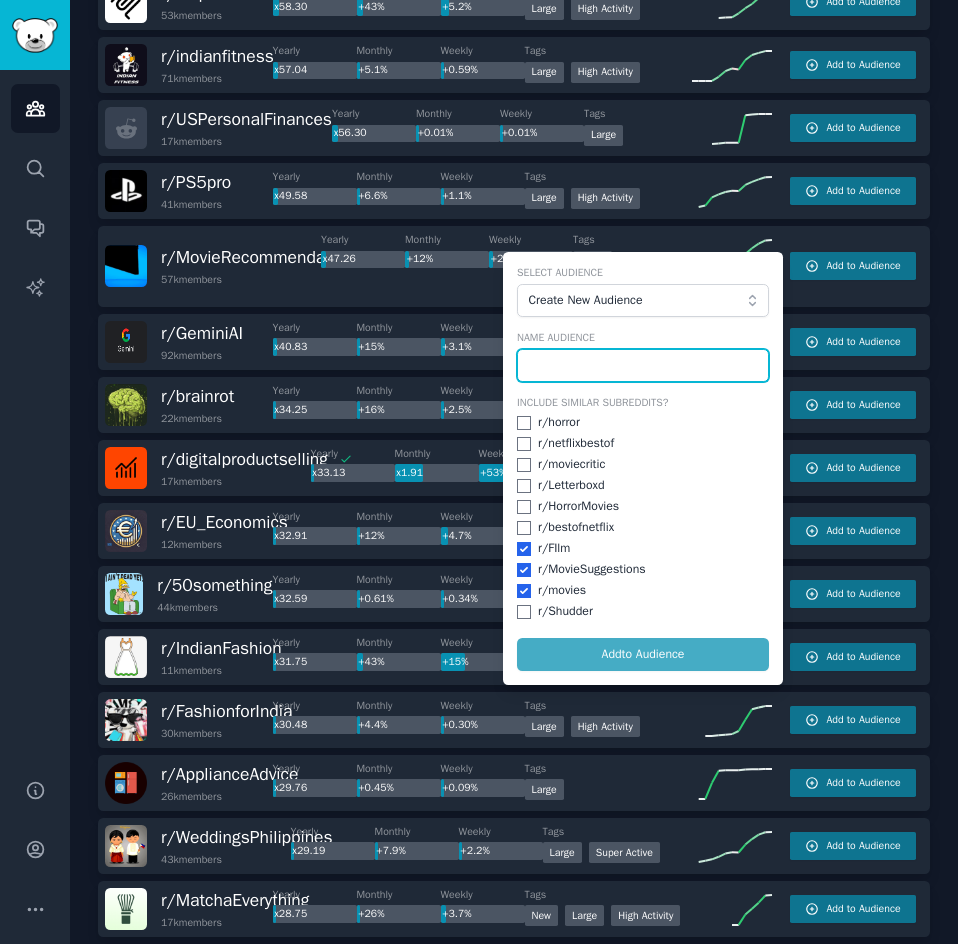 click at bounding box center (643, 366) 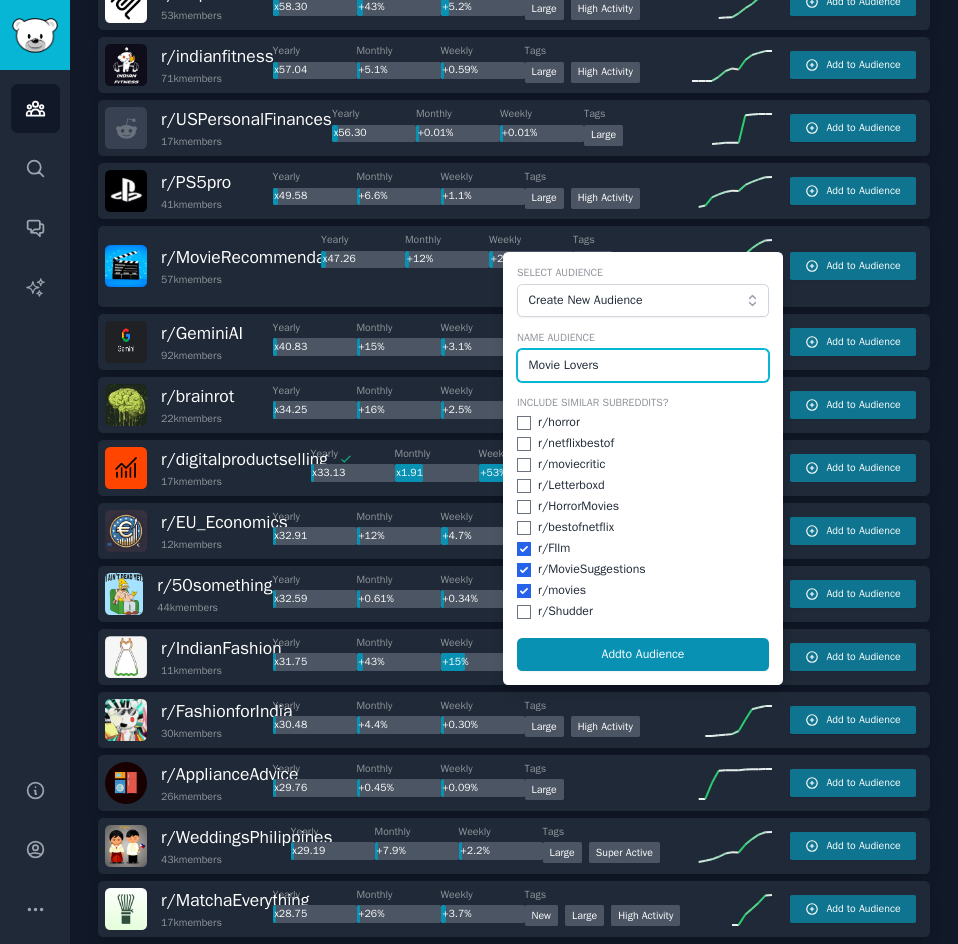 type on "Movie Lovers" 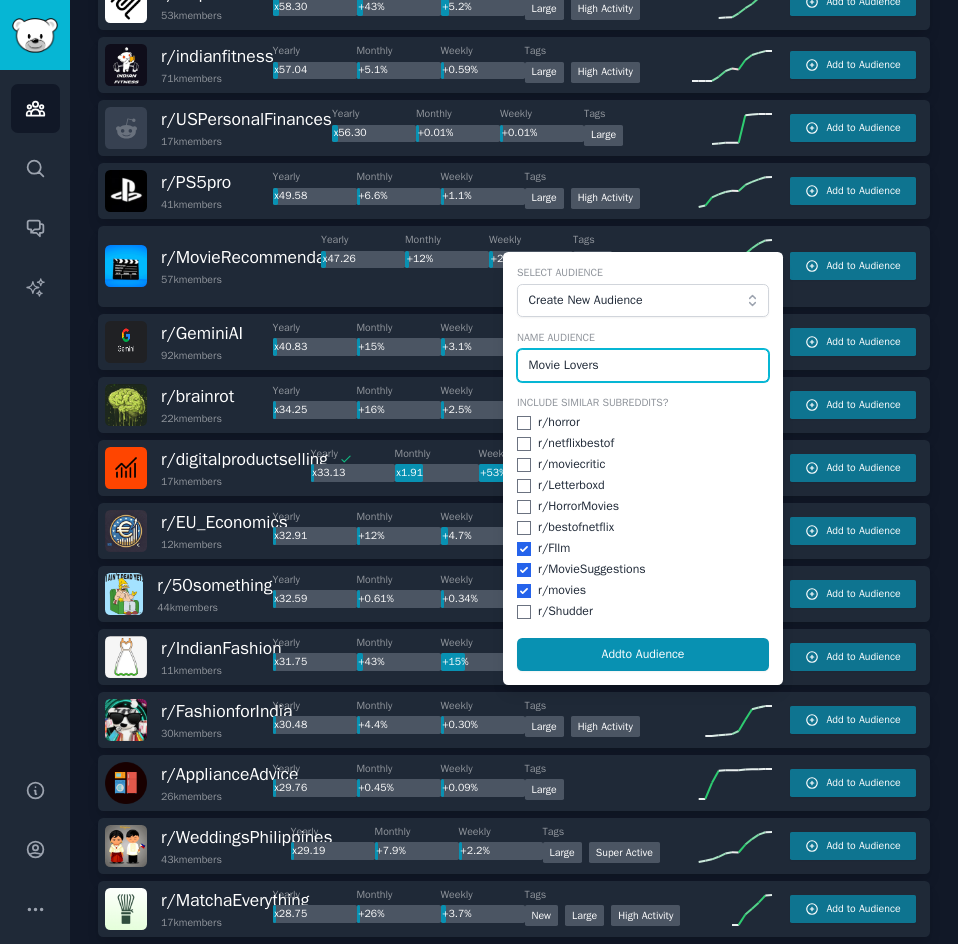 click on "Add  to Audience" at bounding box center (643, 655) 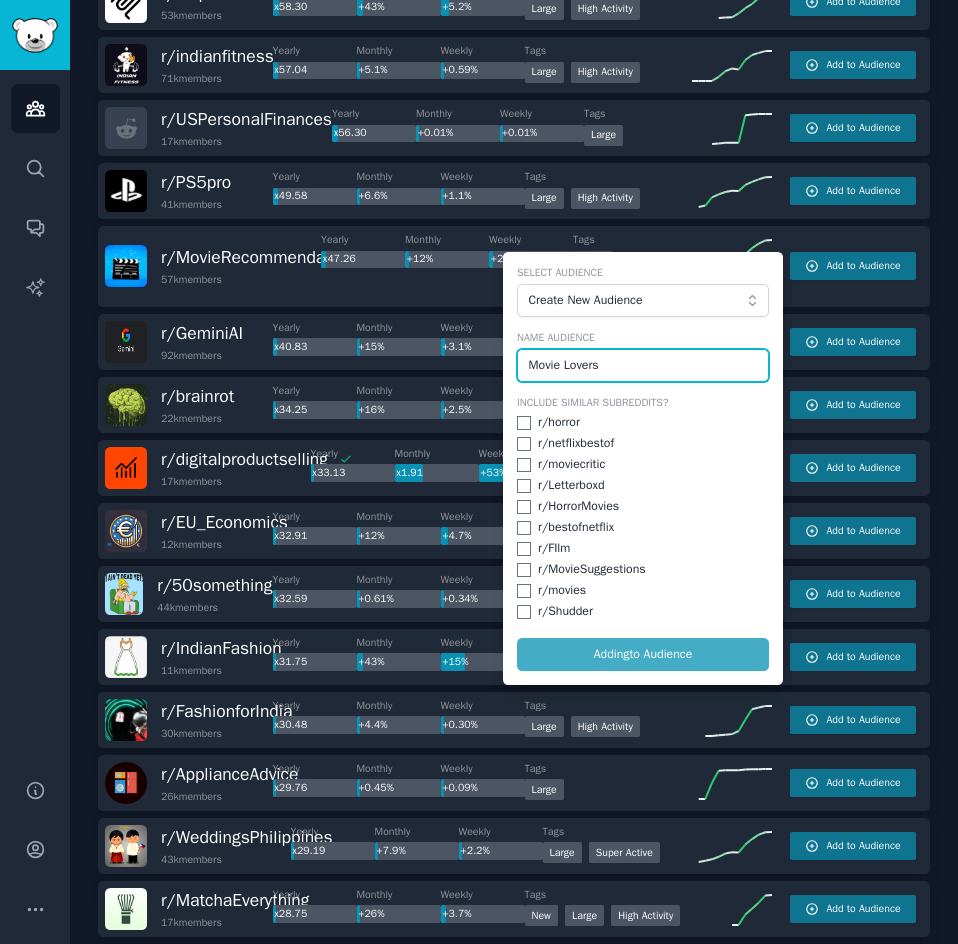 checkbox on "false" 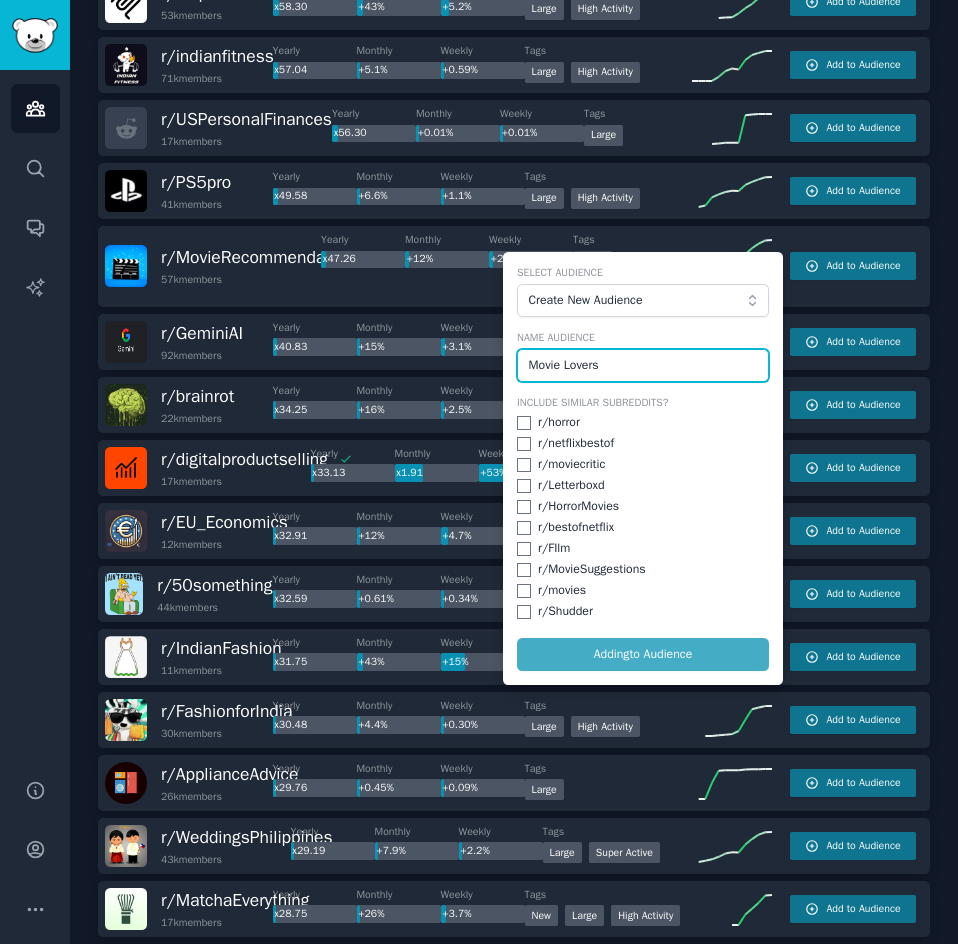 checkbox on "false" 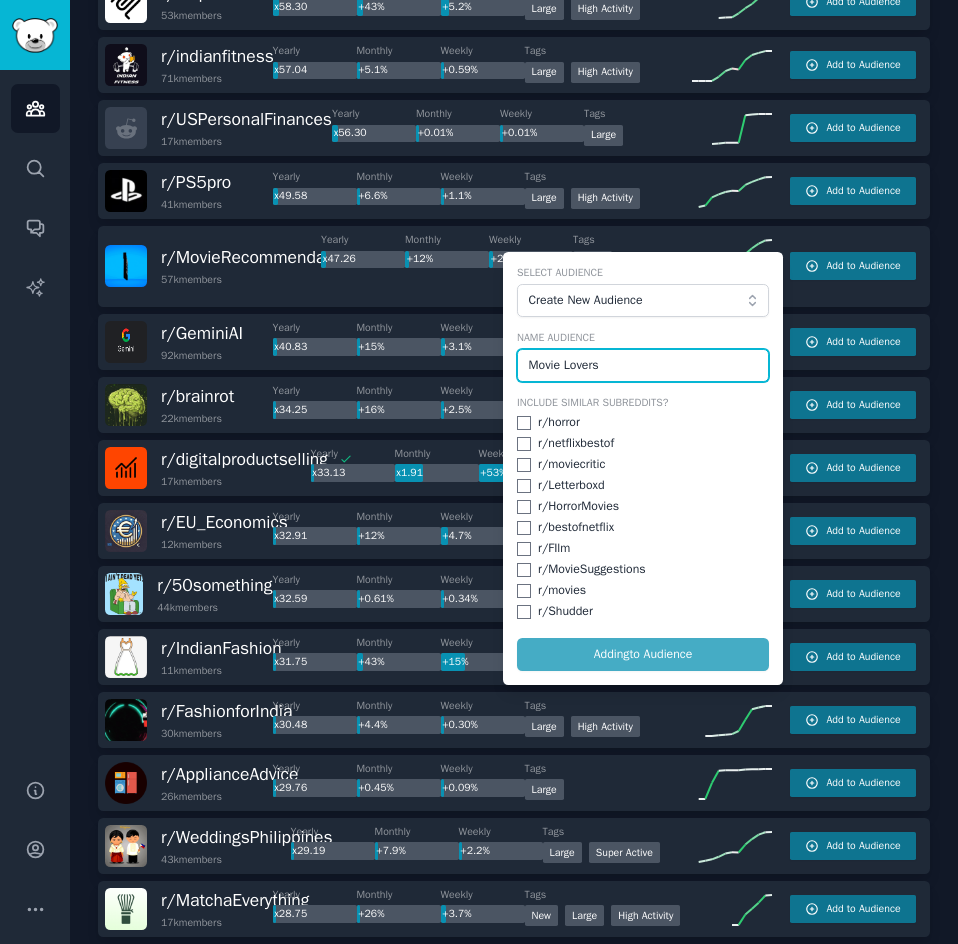 checkbox on "false" 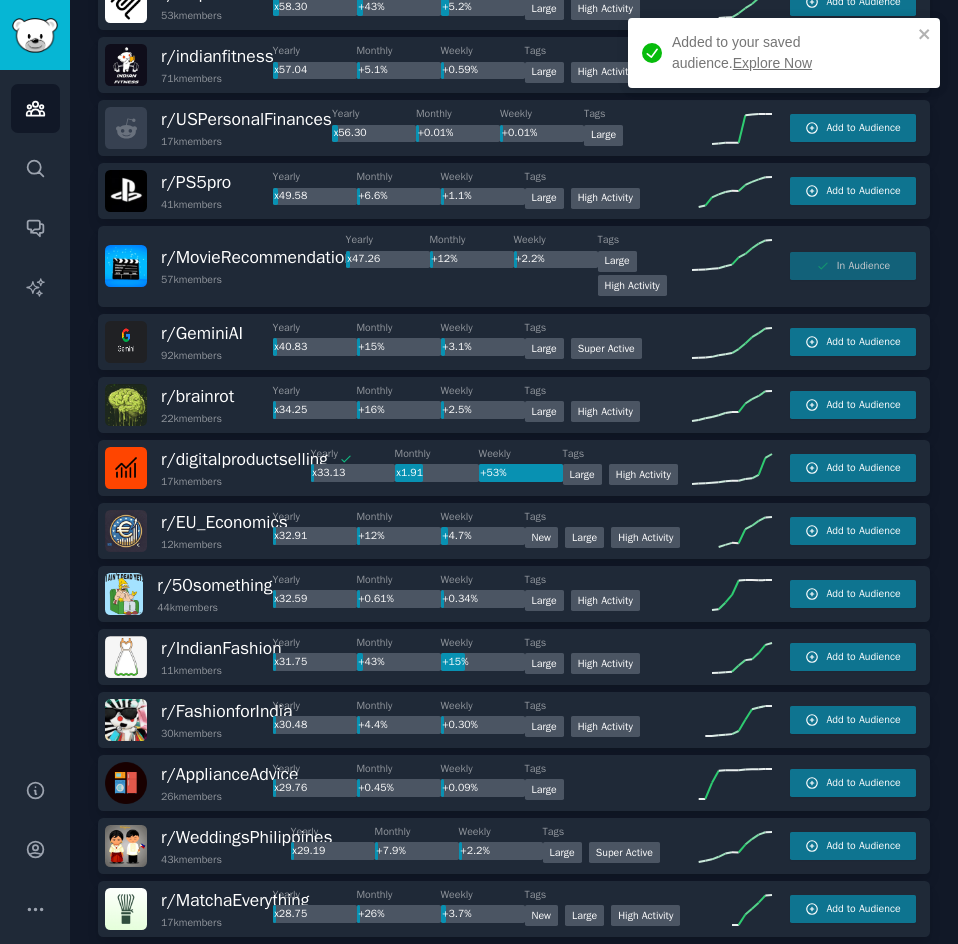 click on "Explore Now" at bounding box center [772, 63] 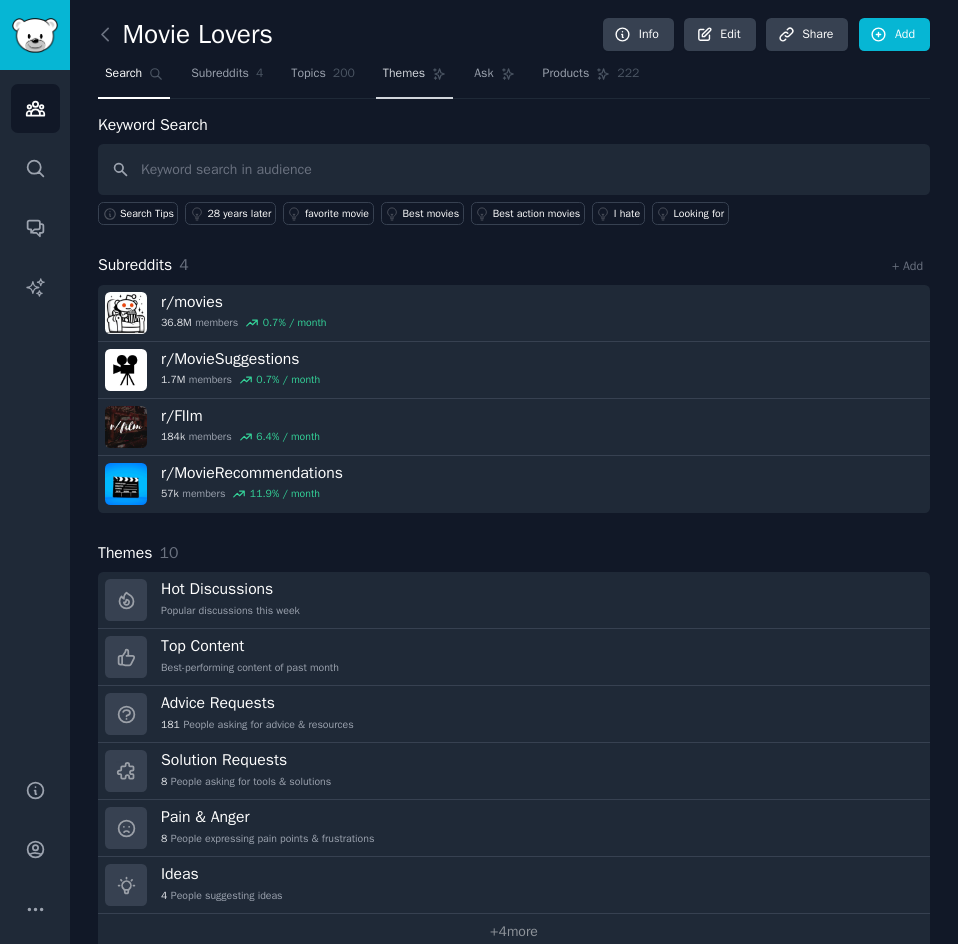 click on "Themes" at bounding box center (404, 74) 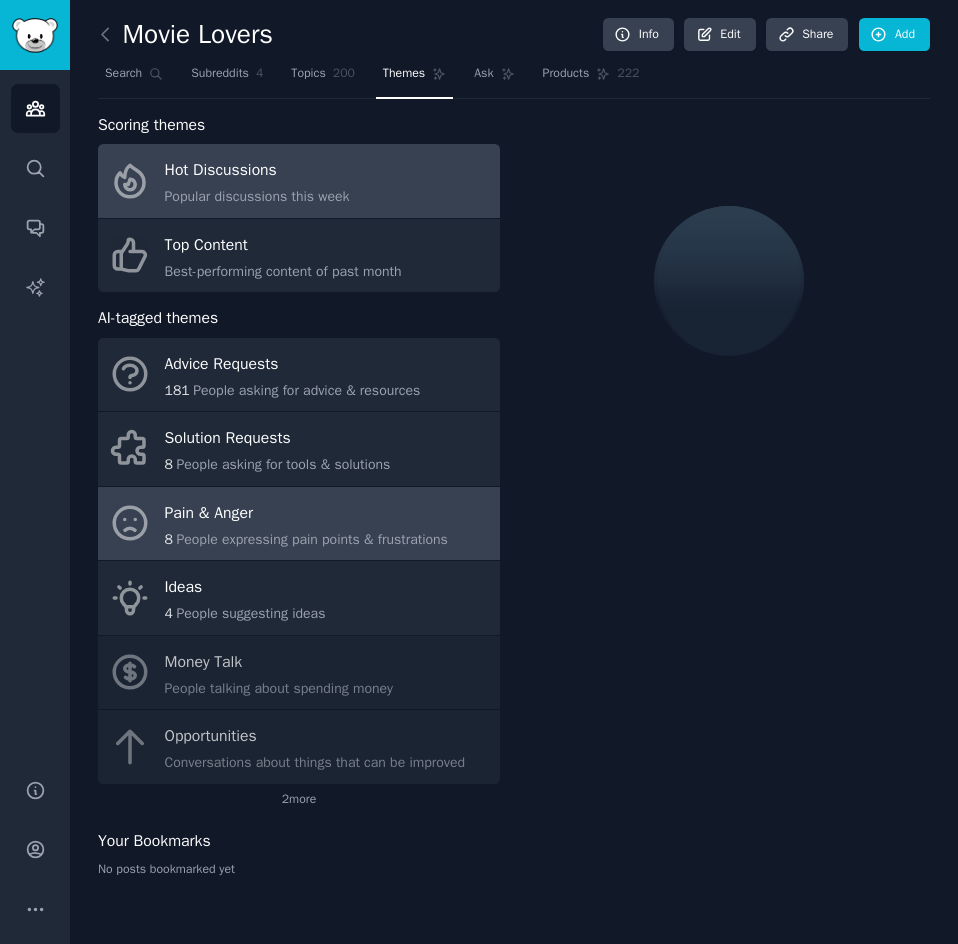 click on "Pain & Anger" at bounding box center (306, 513) 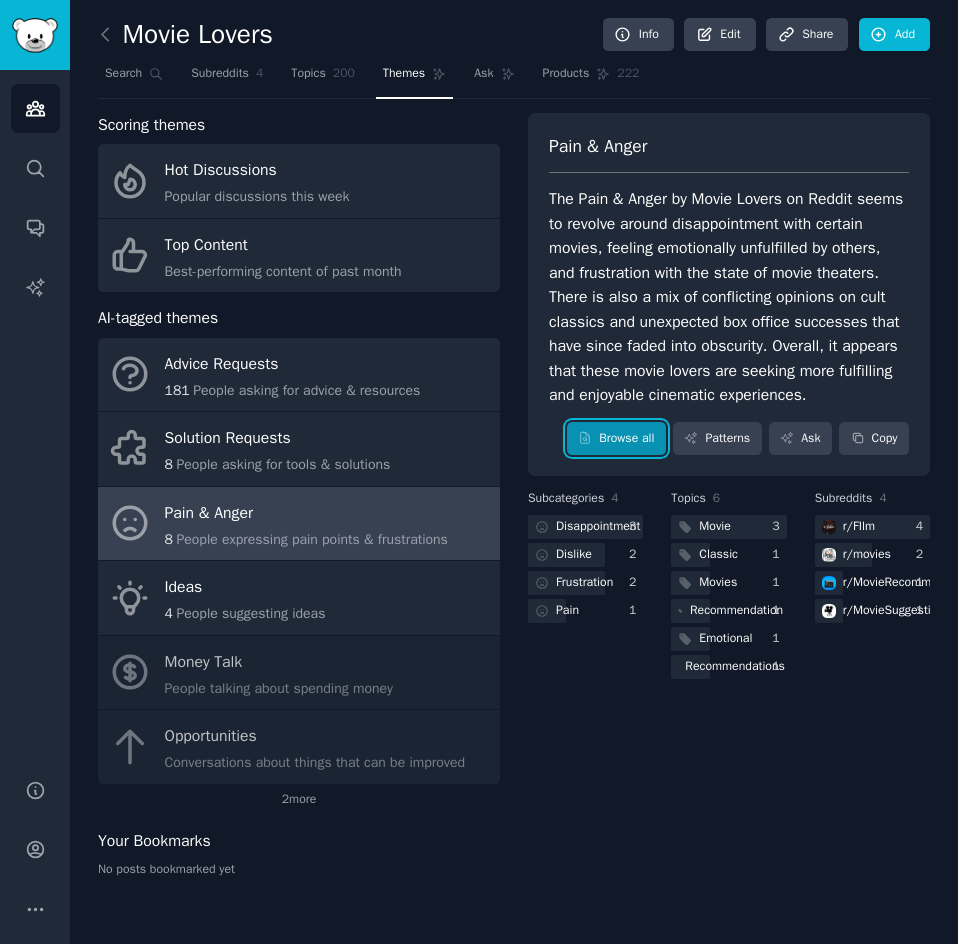 click on "Browse all" at bounding box center [616, 439] 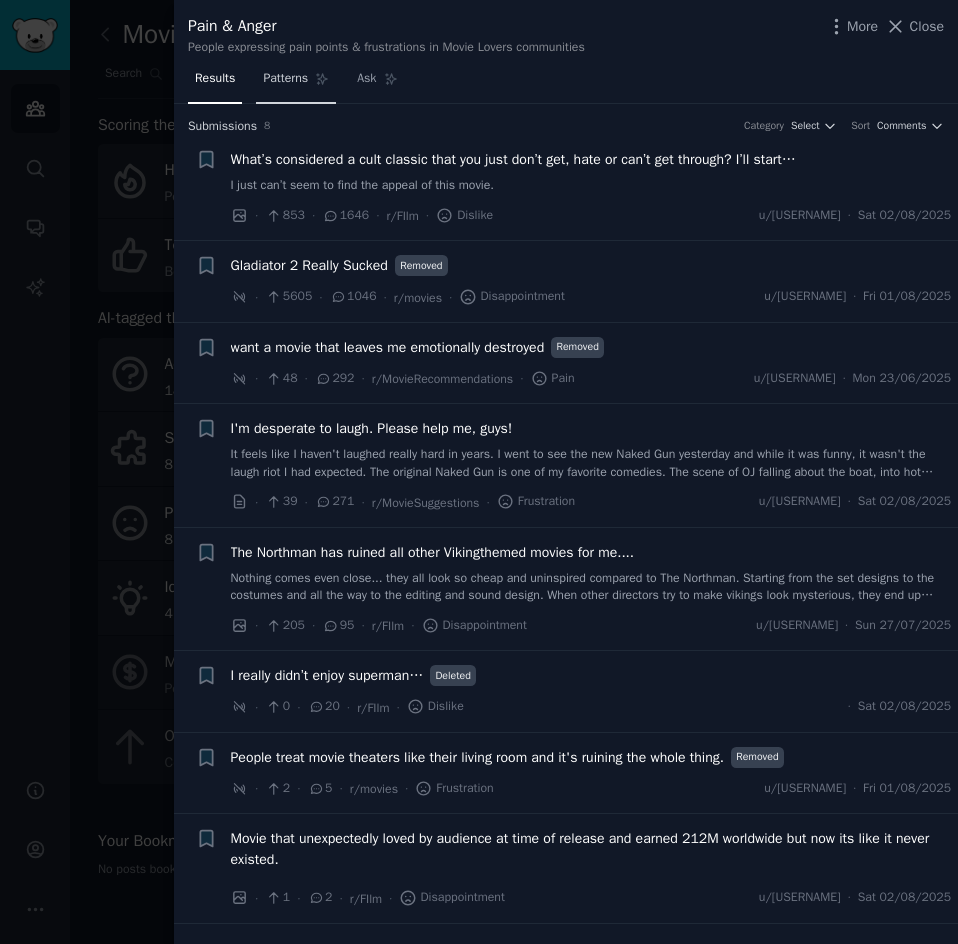 click on "Patterns" at bounding box center [296, 83] 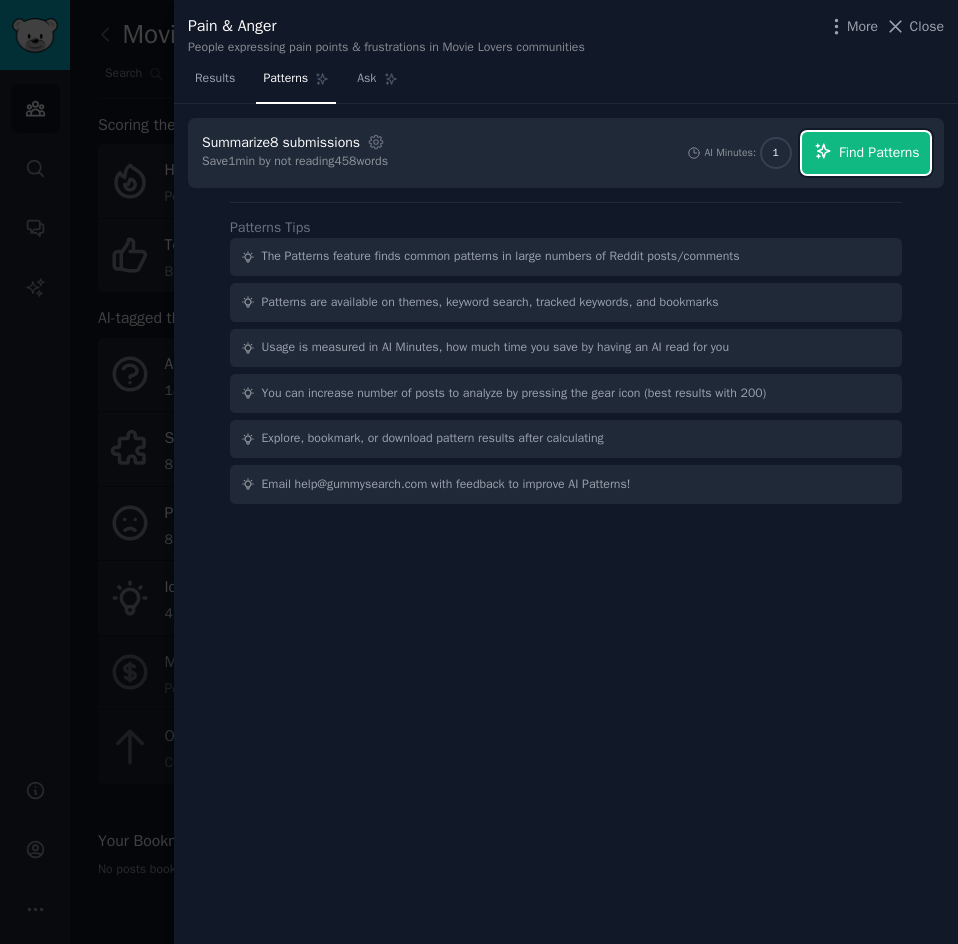 click on "Find Patterns" at bounding box center [866, 153] 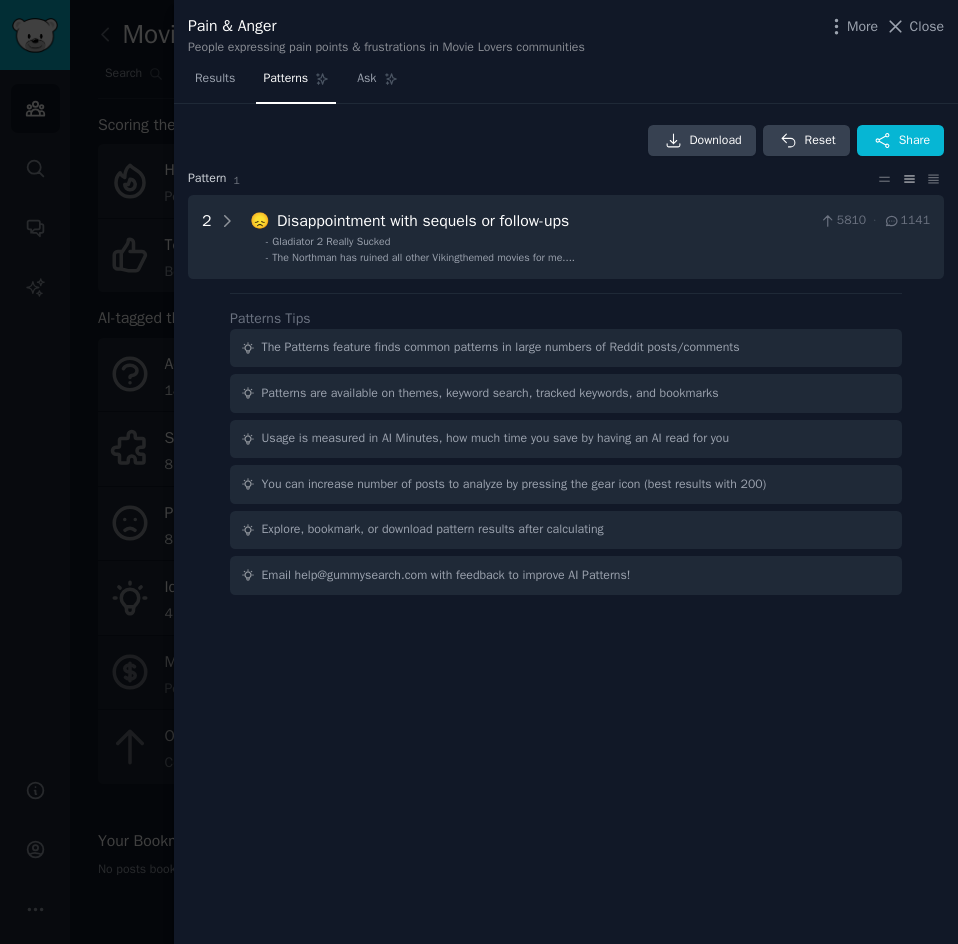 click at bounding box center [479, 472] 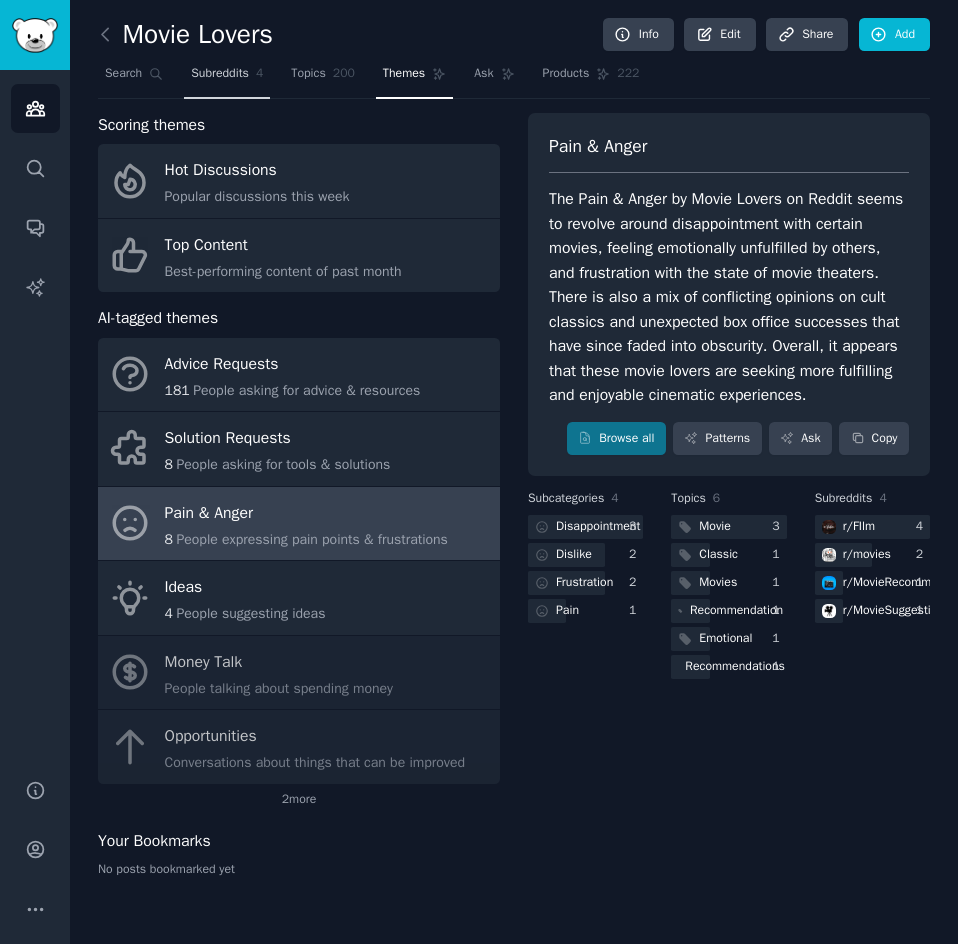click on "Subreddits" at bounding box center (220, 74) 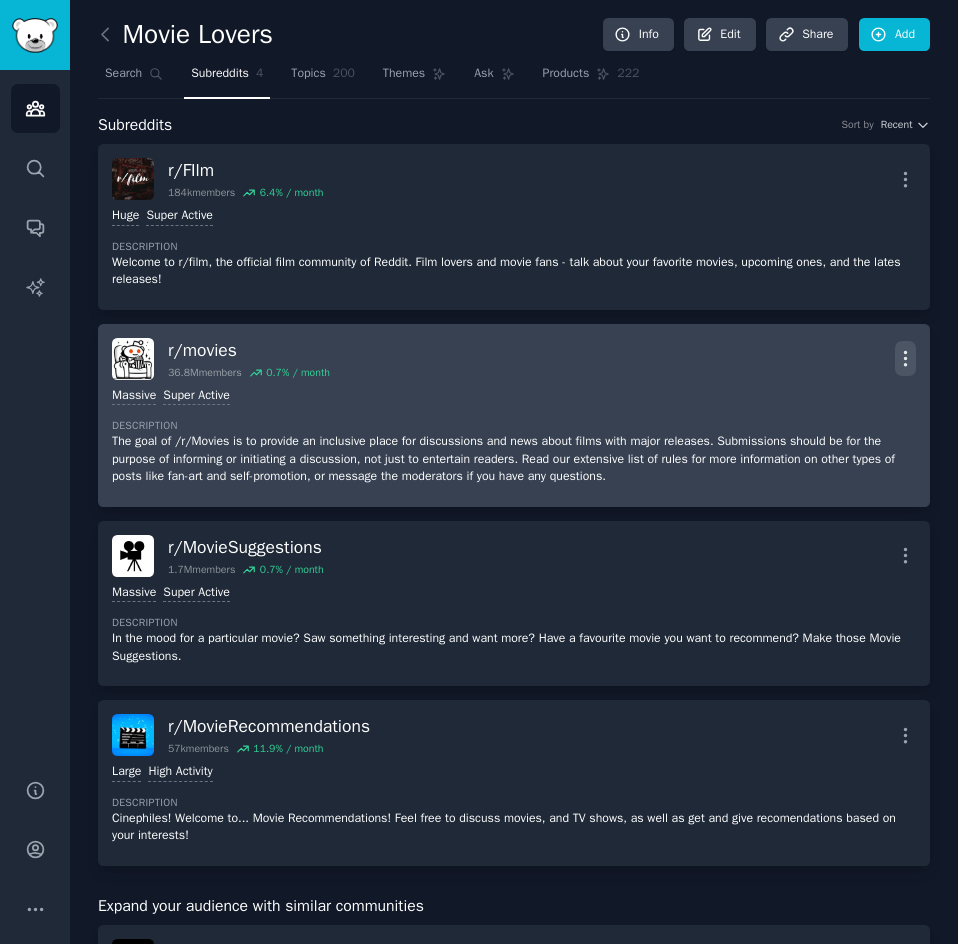 click 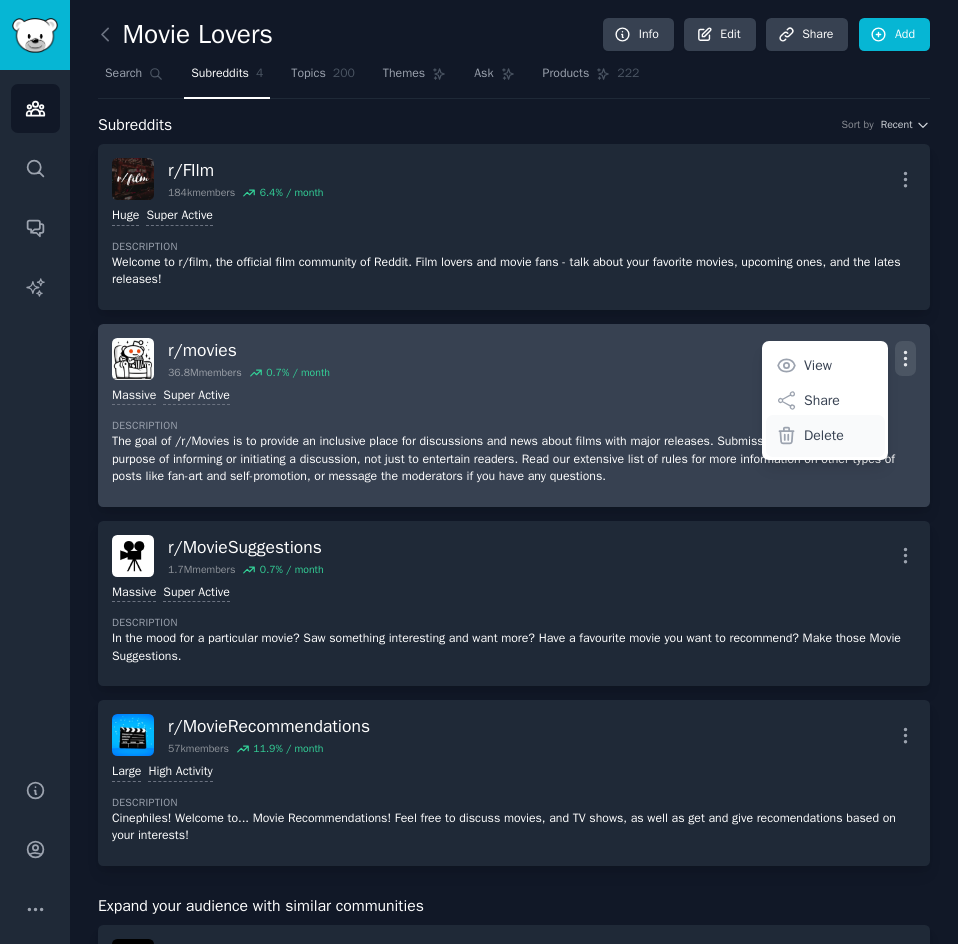 click on "Delete" at bounding box center [824, 435] 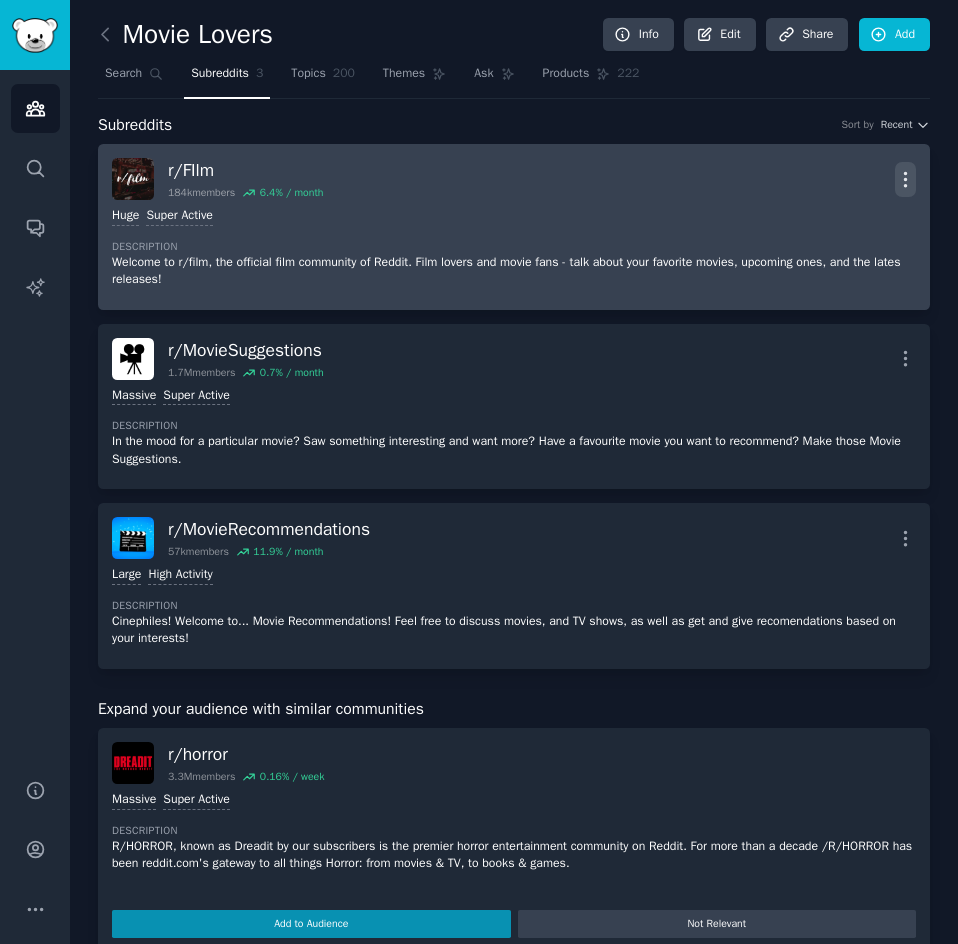 click 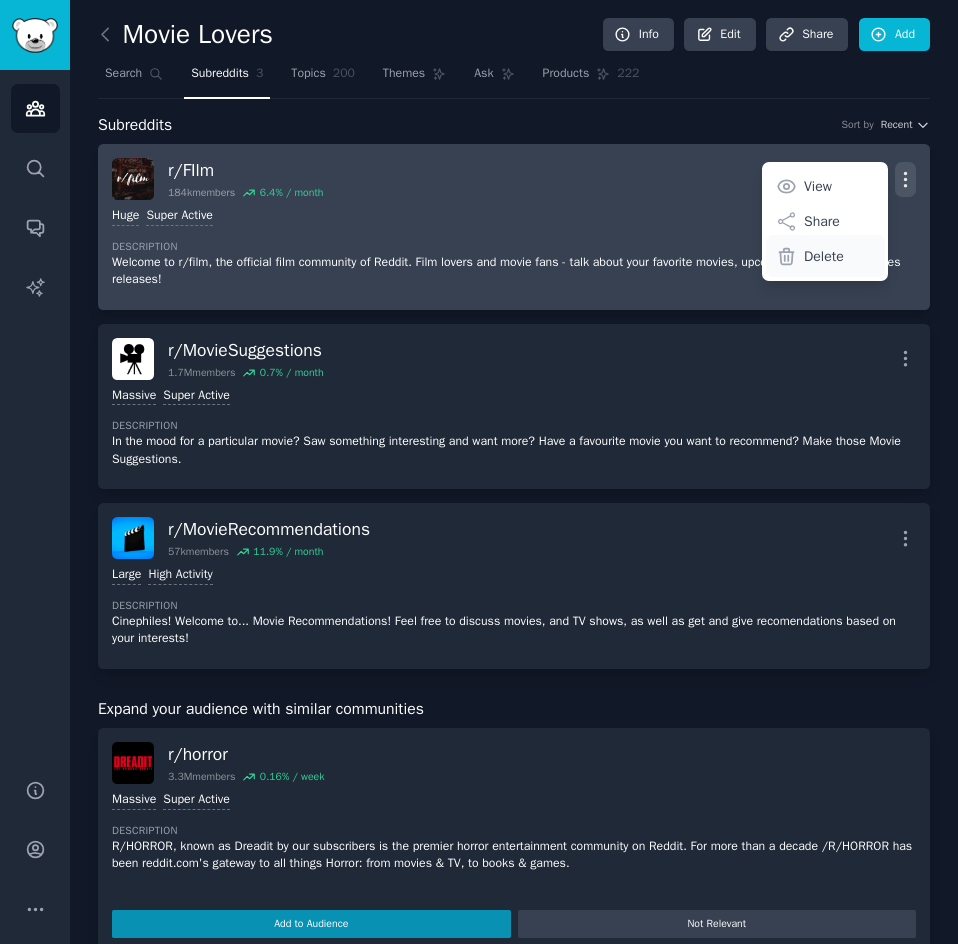 click 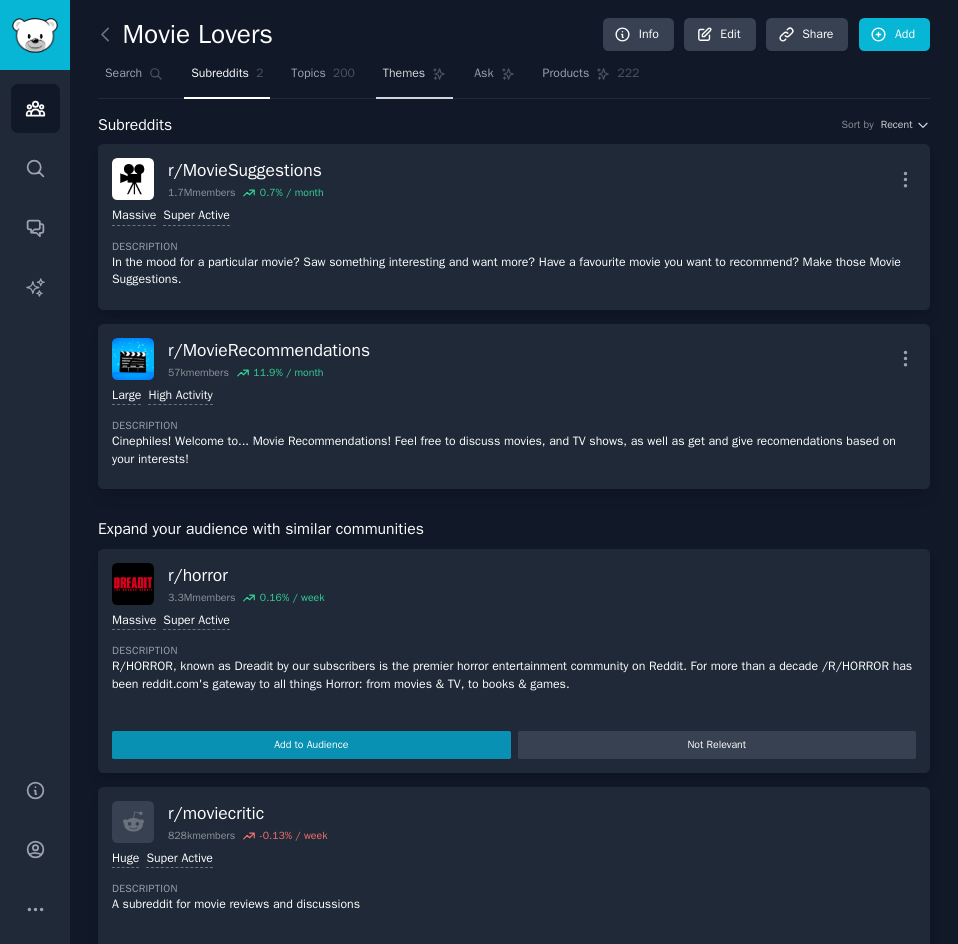 click on "Themes" at bounding box center (404, 74) 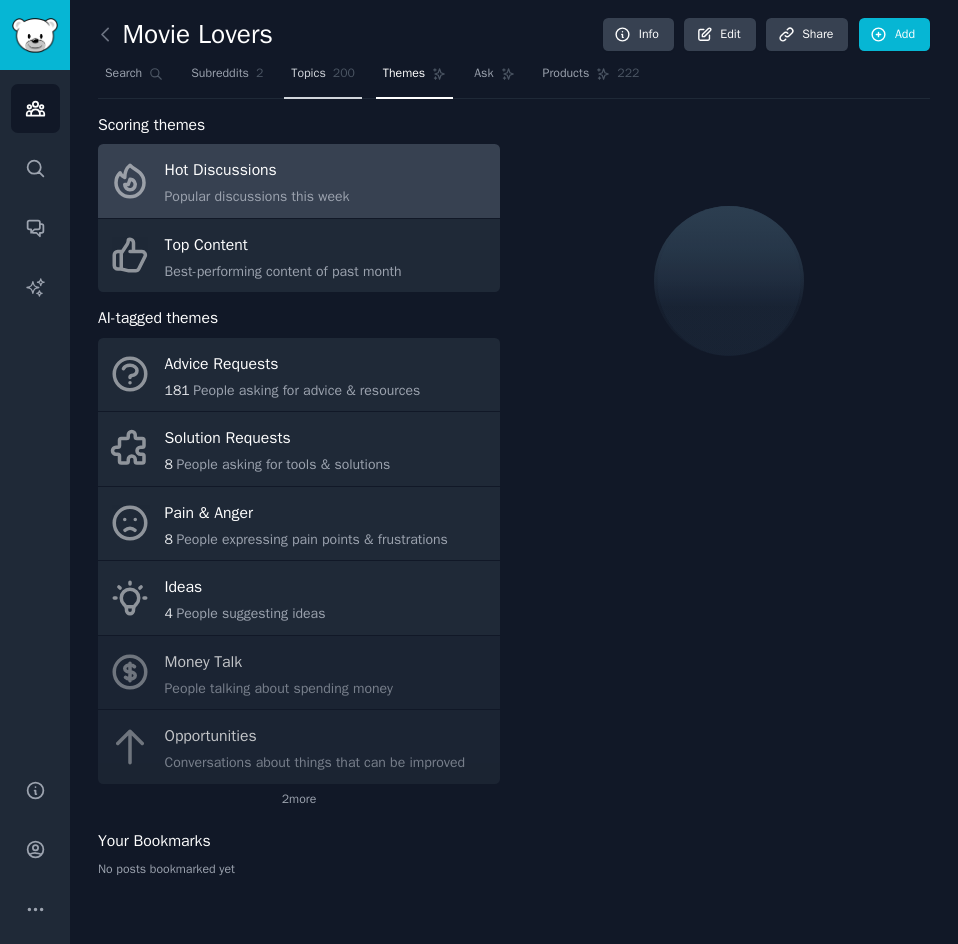 click on "Topics" at bounding box center [308, 74] 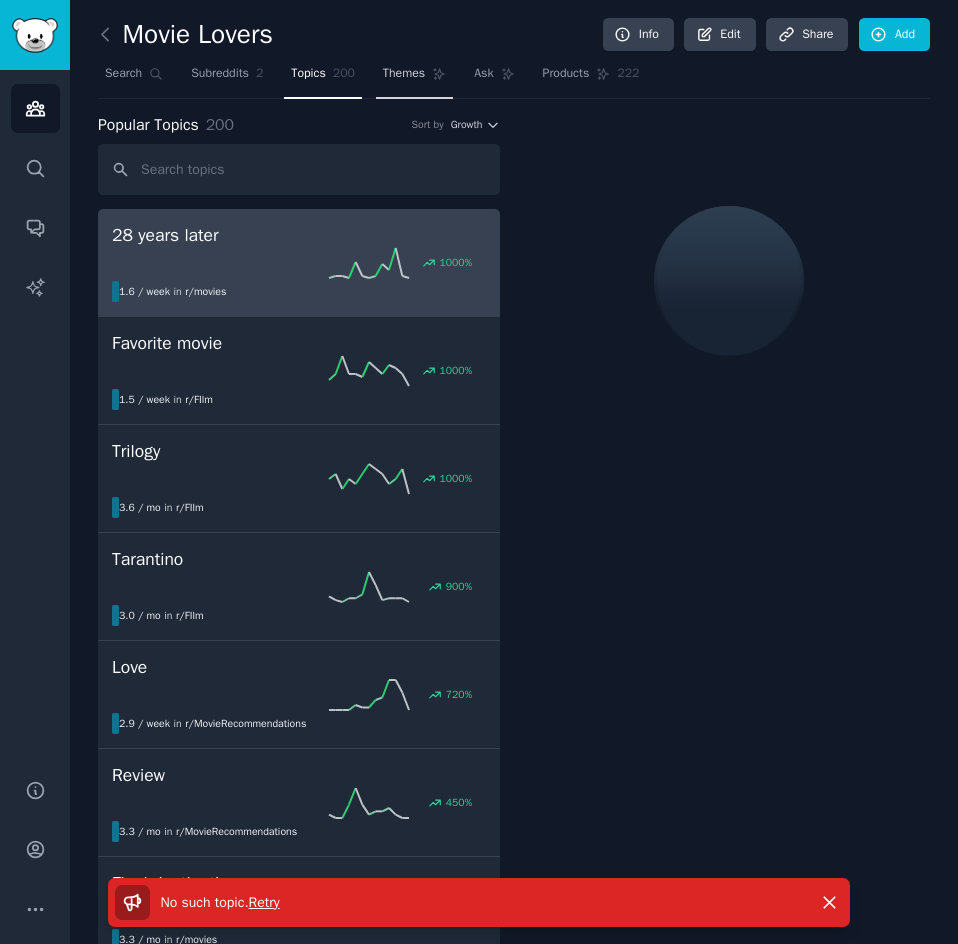 click on "Themes" at bounding box center (404, 74) 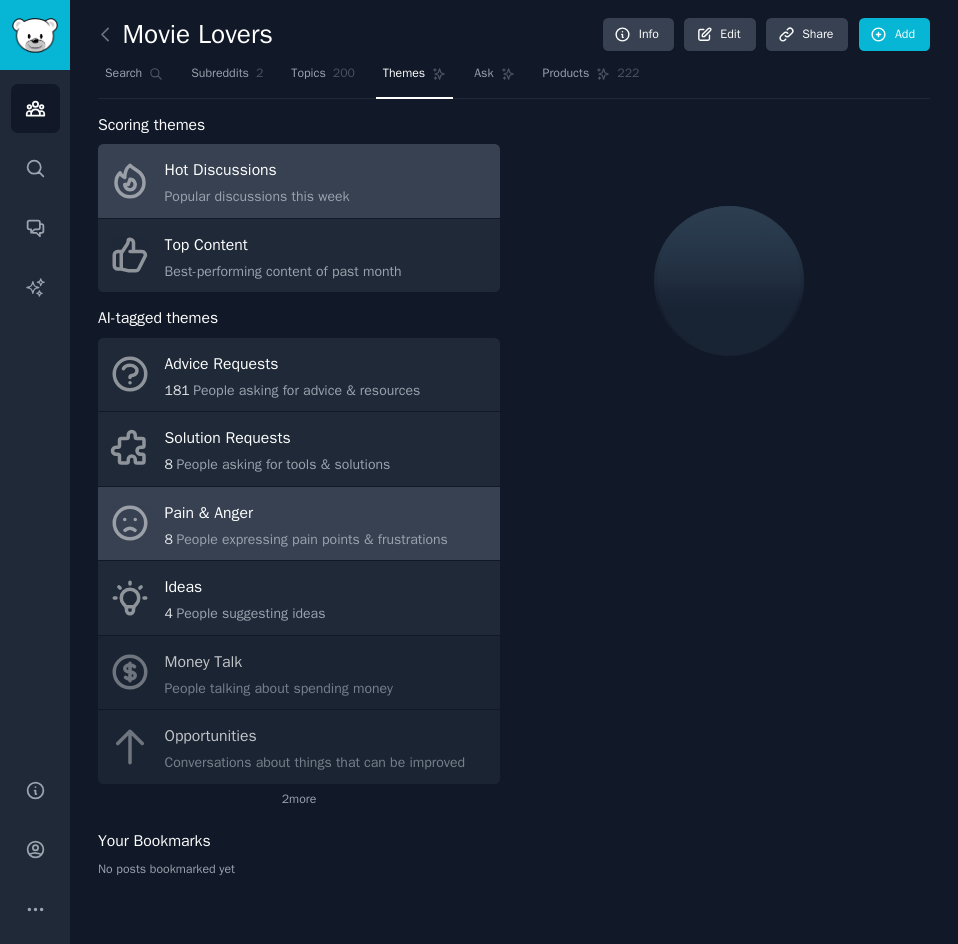 click on "8 People expressing pain points & frustrations" at bounding box center [306, 539] 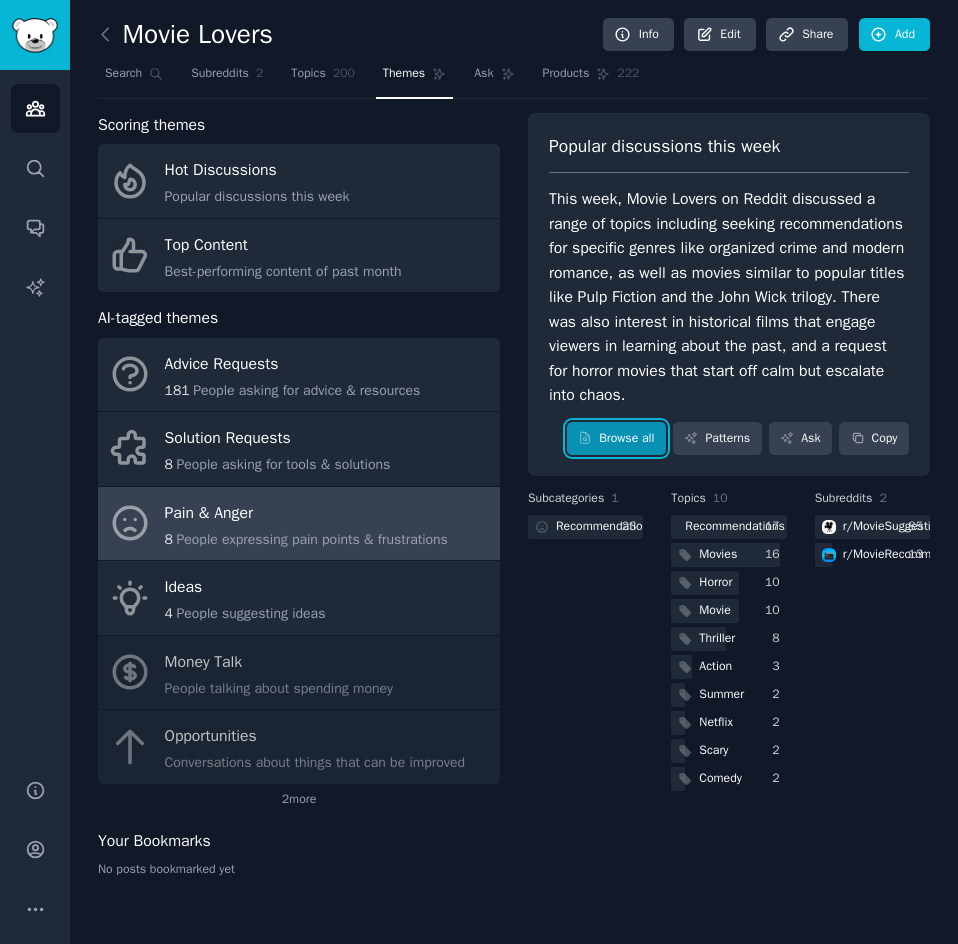 click on "Browse all" at bounding box center [616, 439] 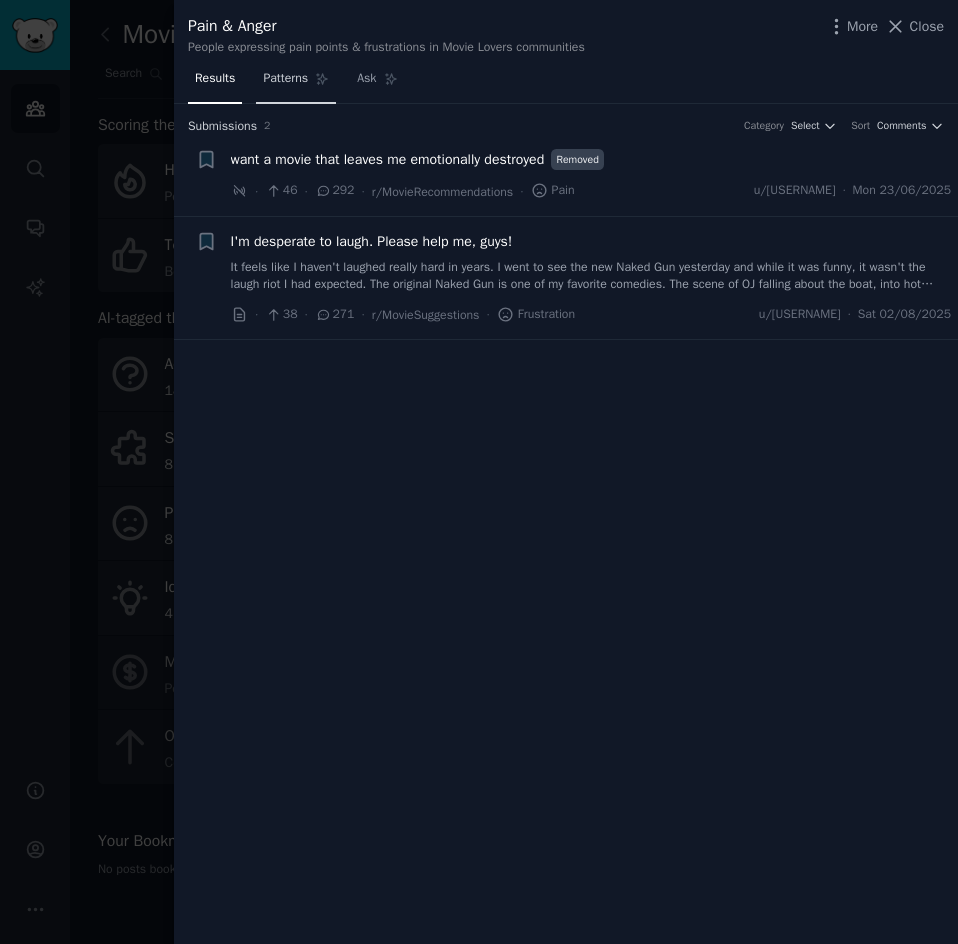 click on "Patterns" at bounding box center [285, 79] 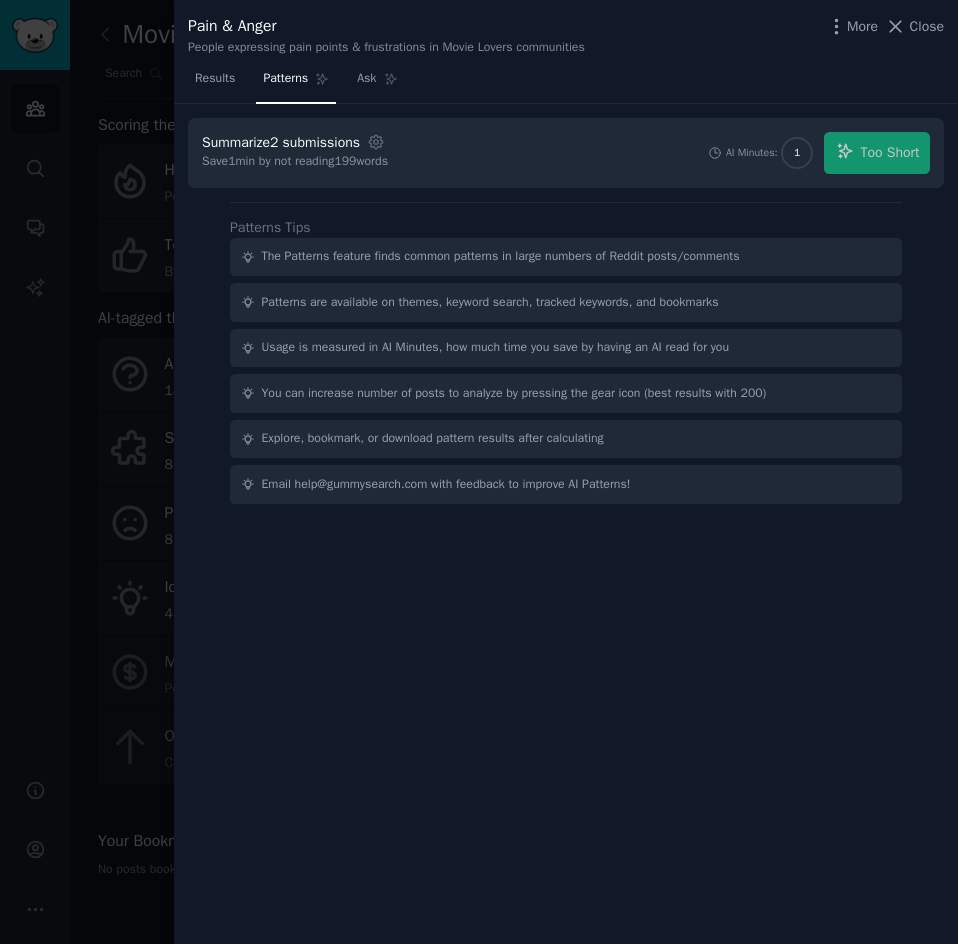 click on "AI Minutes:  1 Too Short" at bounding box center (818, 153) 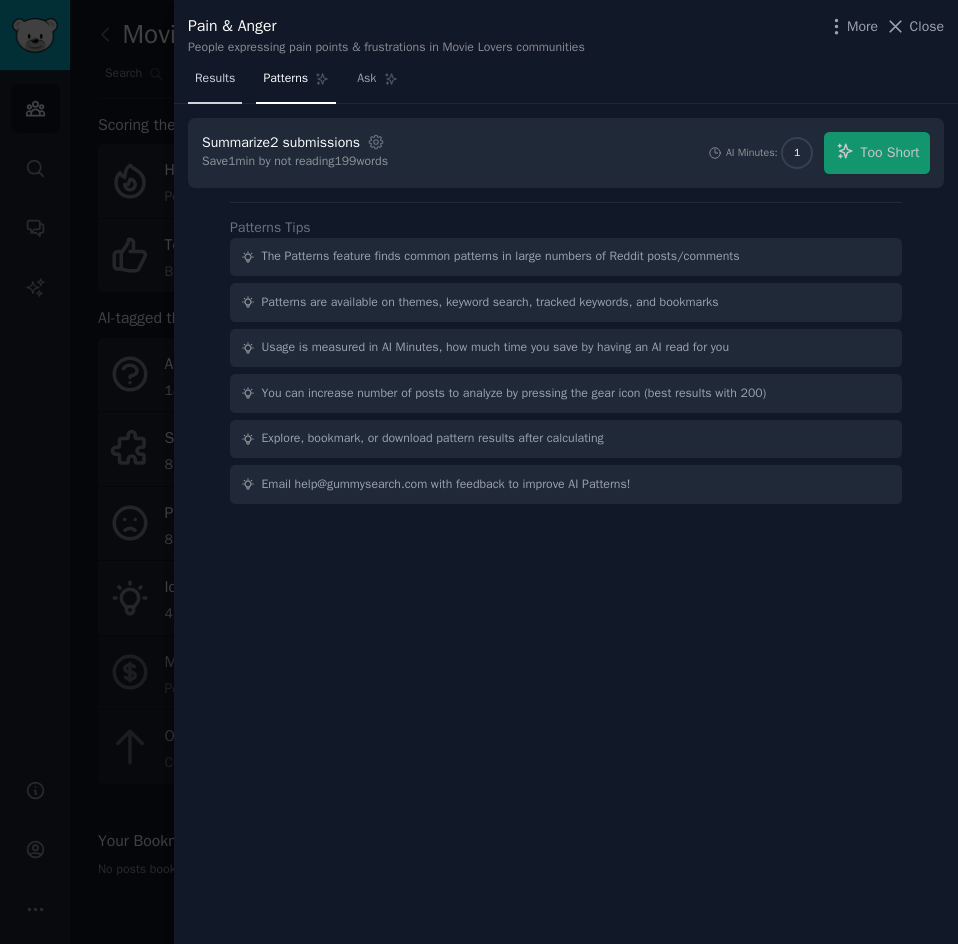 click on "Results" at bounding box center [215, 79] 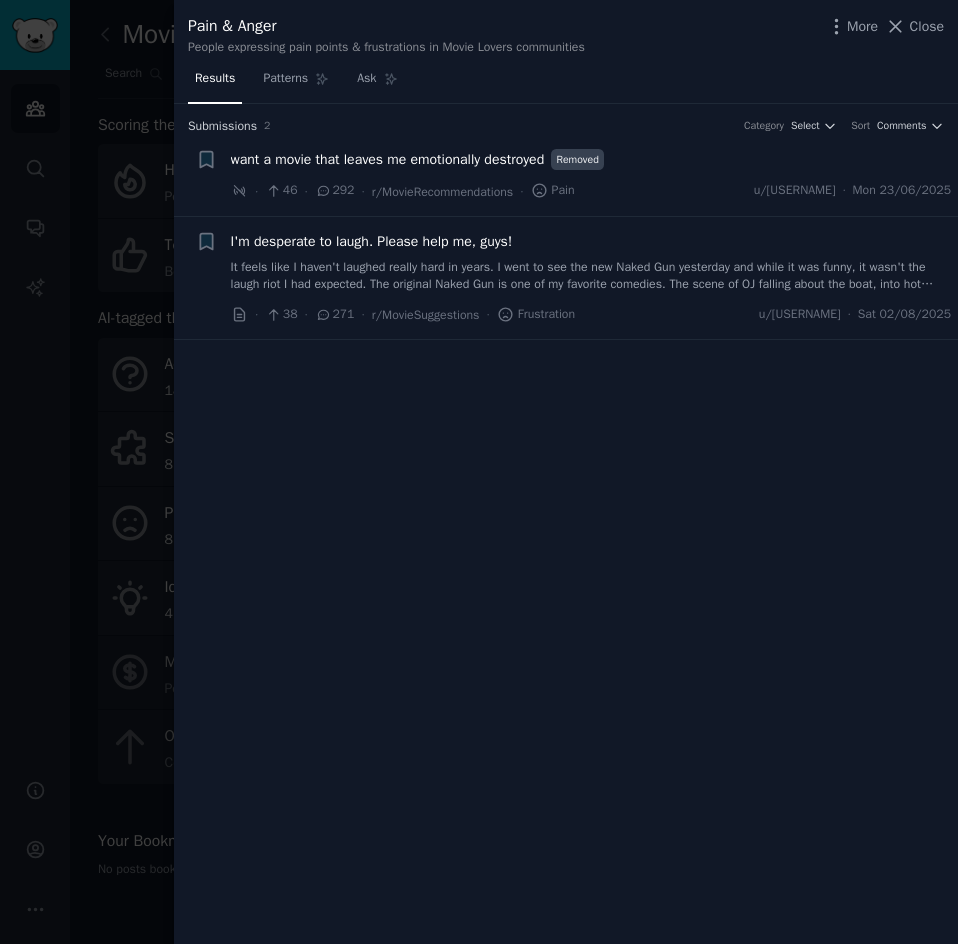 click at bounding box center (479, 472) 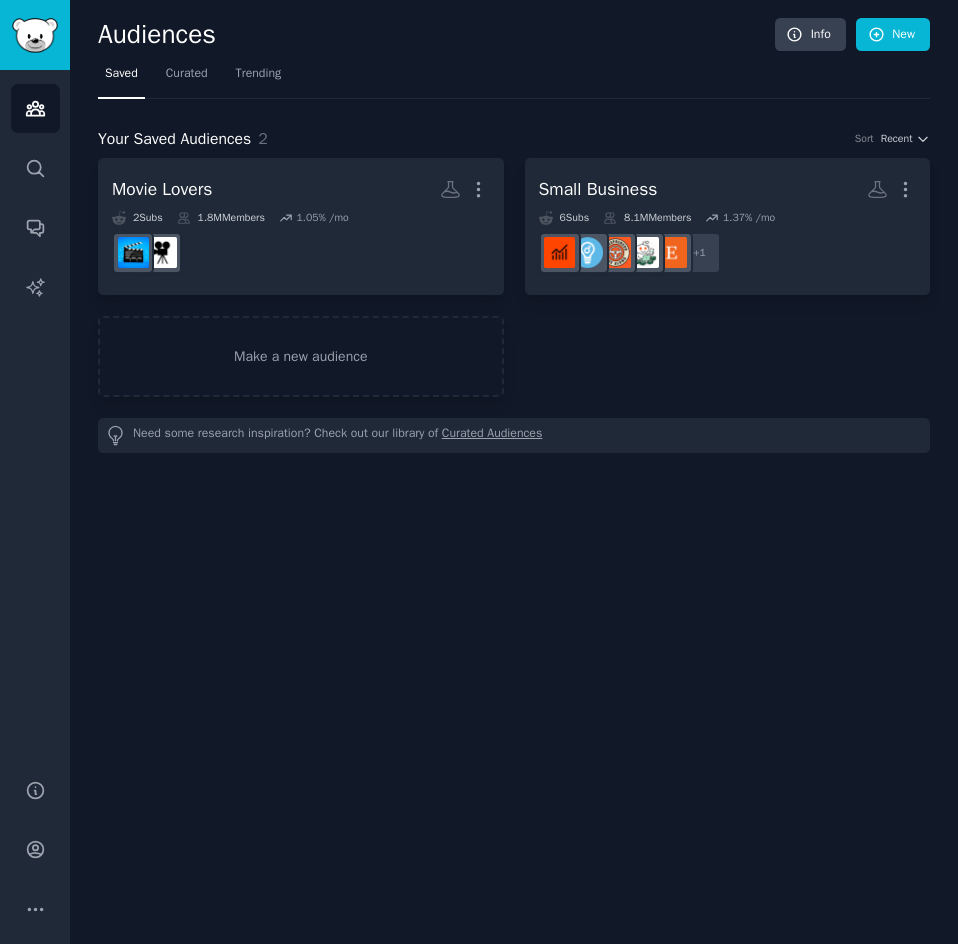 scroll, scrollTop: 0, scrollLeft: 0, axis: both 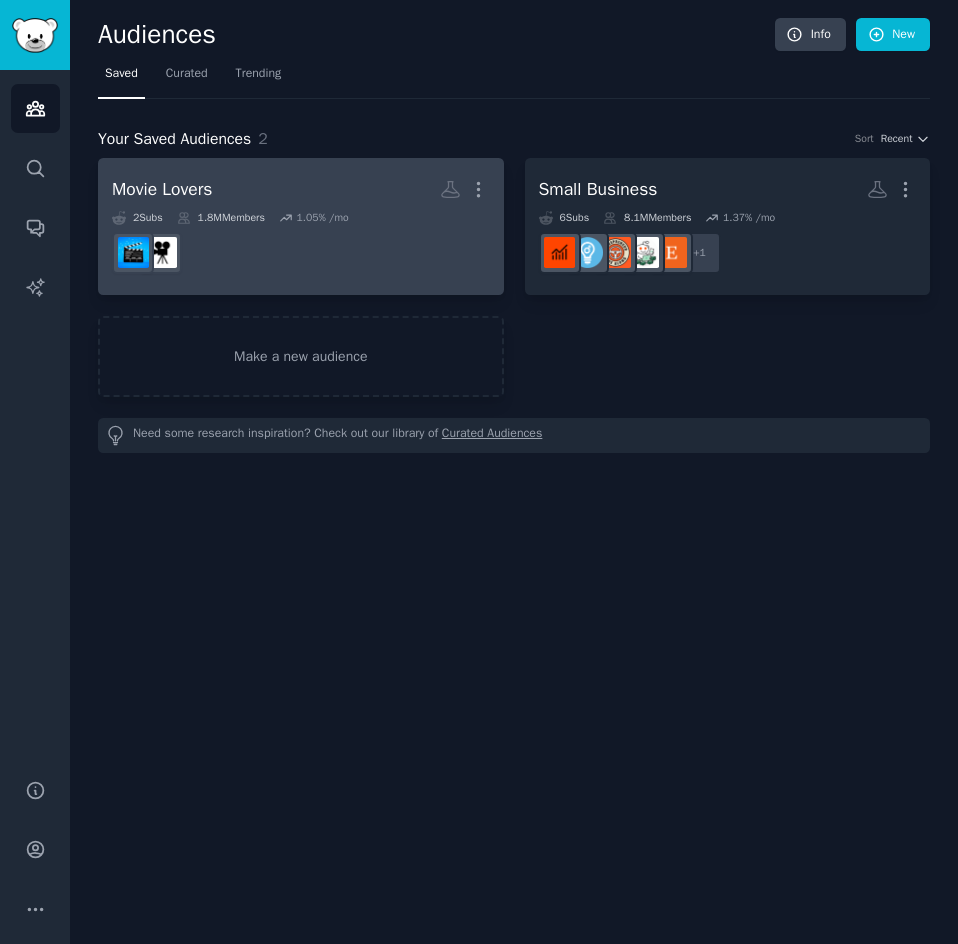 click 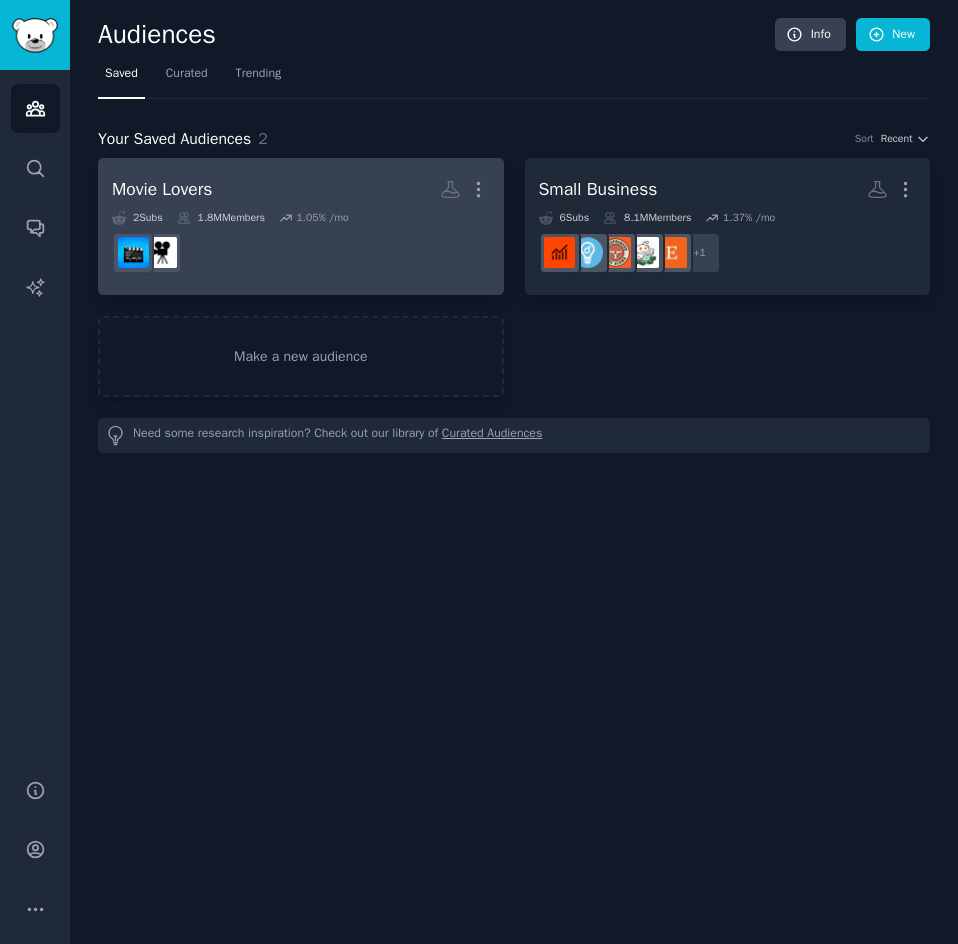 click 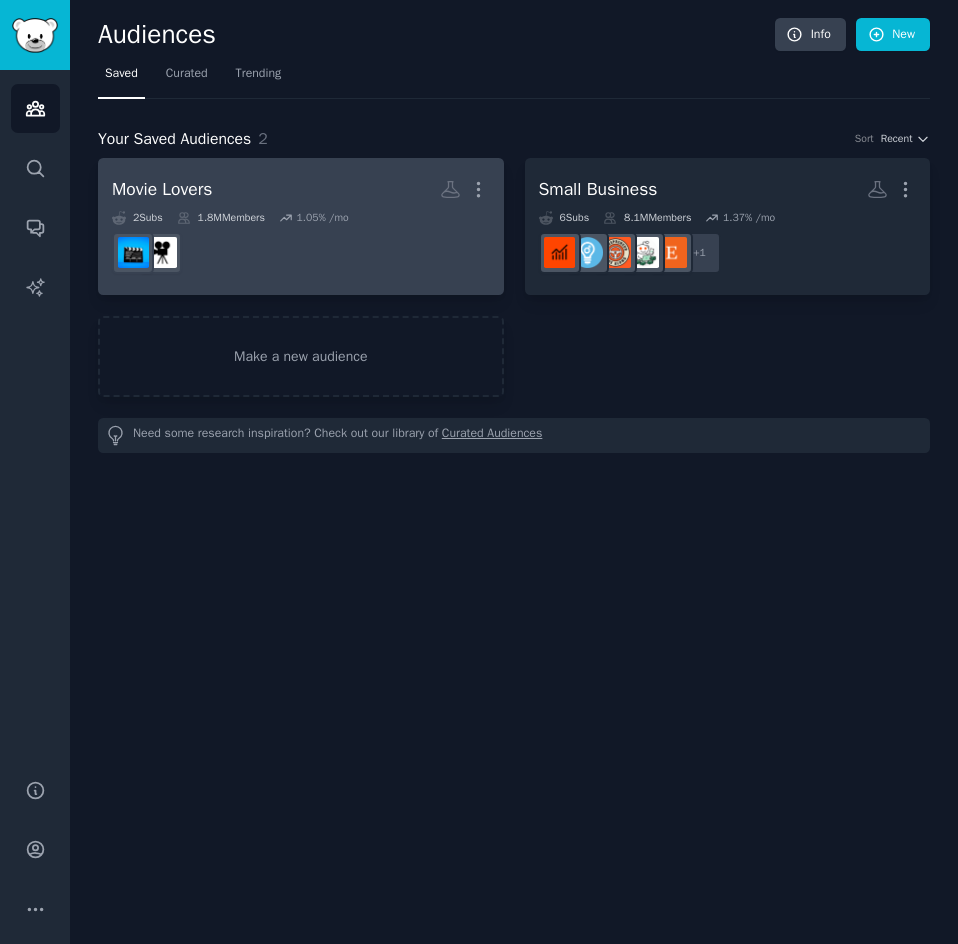 click on "More" at bounding box center [464, 189] 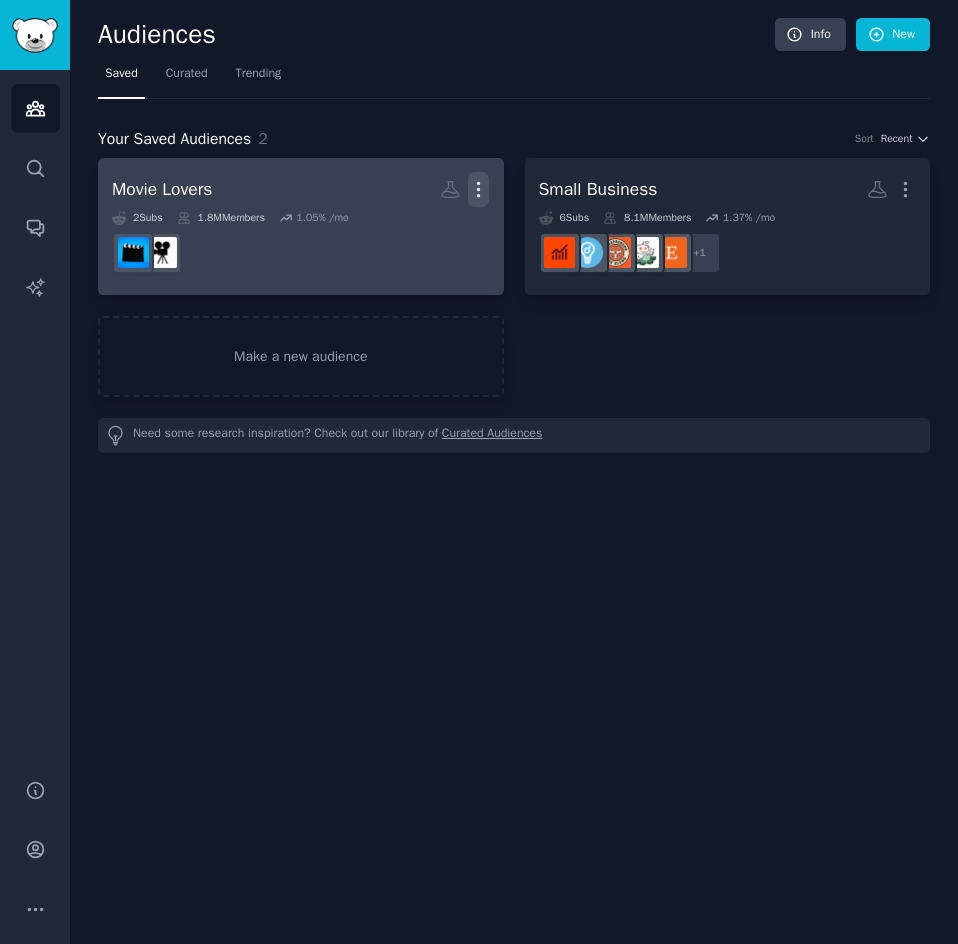 click 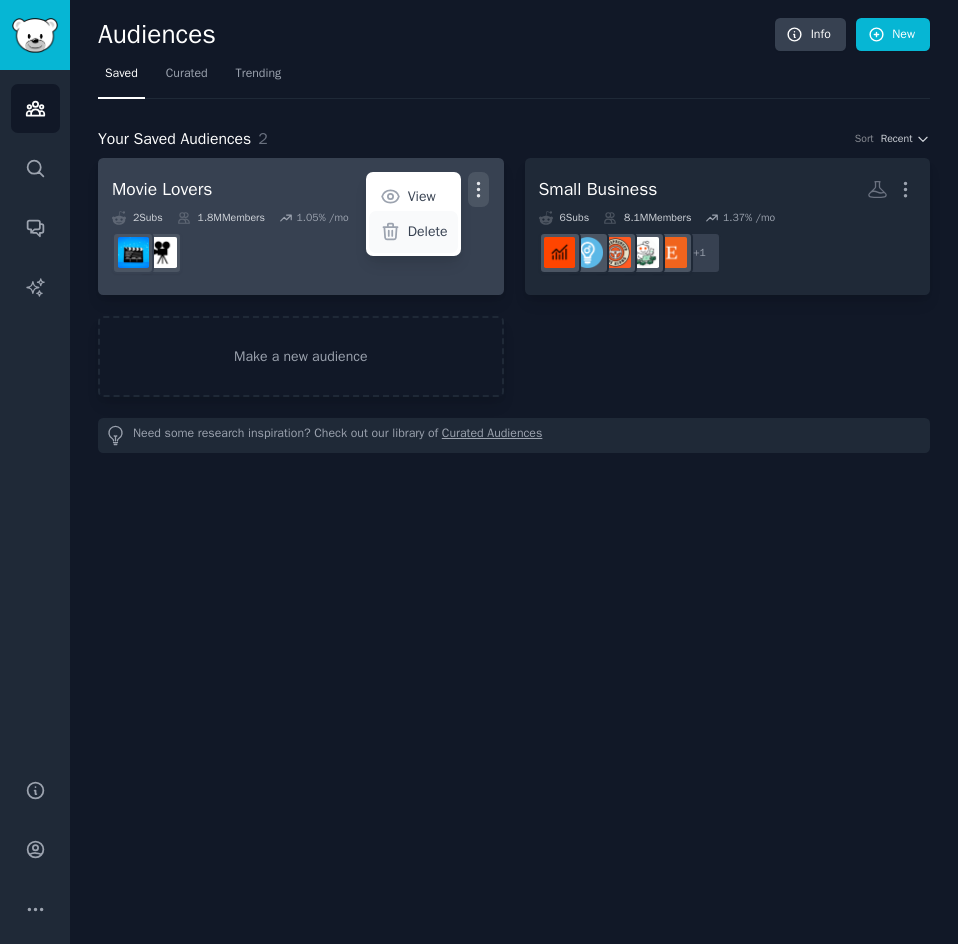 click on "Delete" at bounding box center [428, 231] 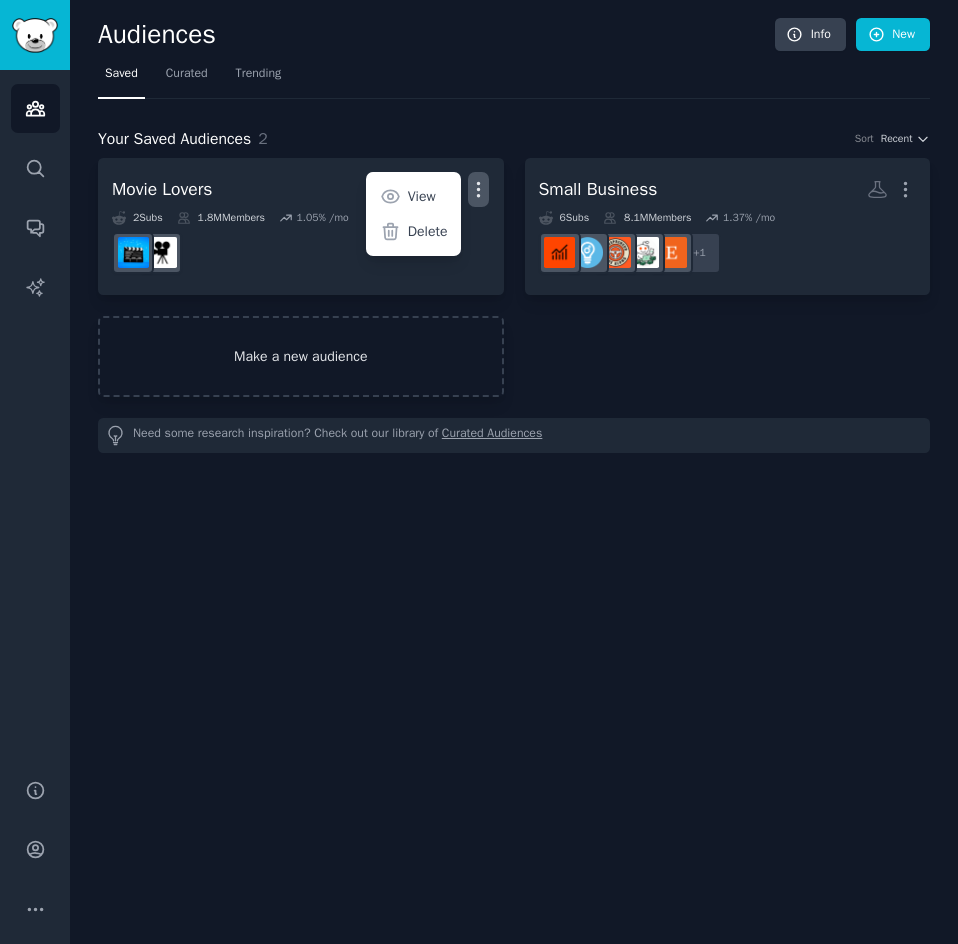 click on "Make a new audience" at bounding box center (301, 356) 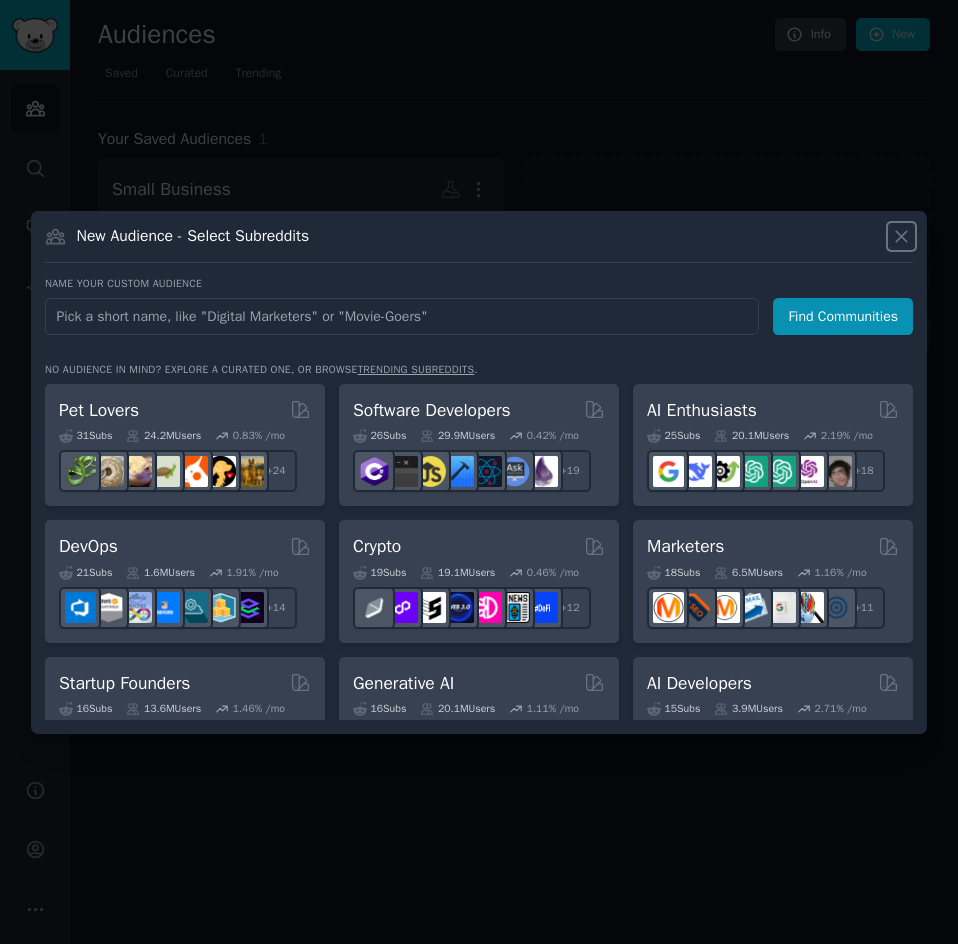 click at bounding box center [901, 236] 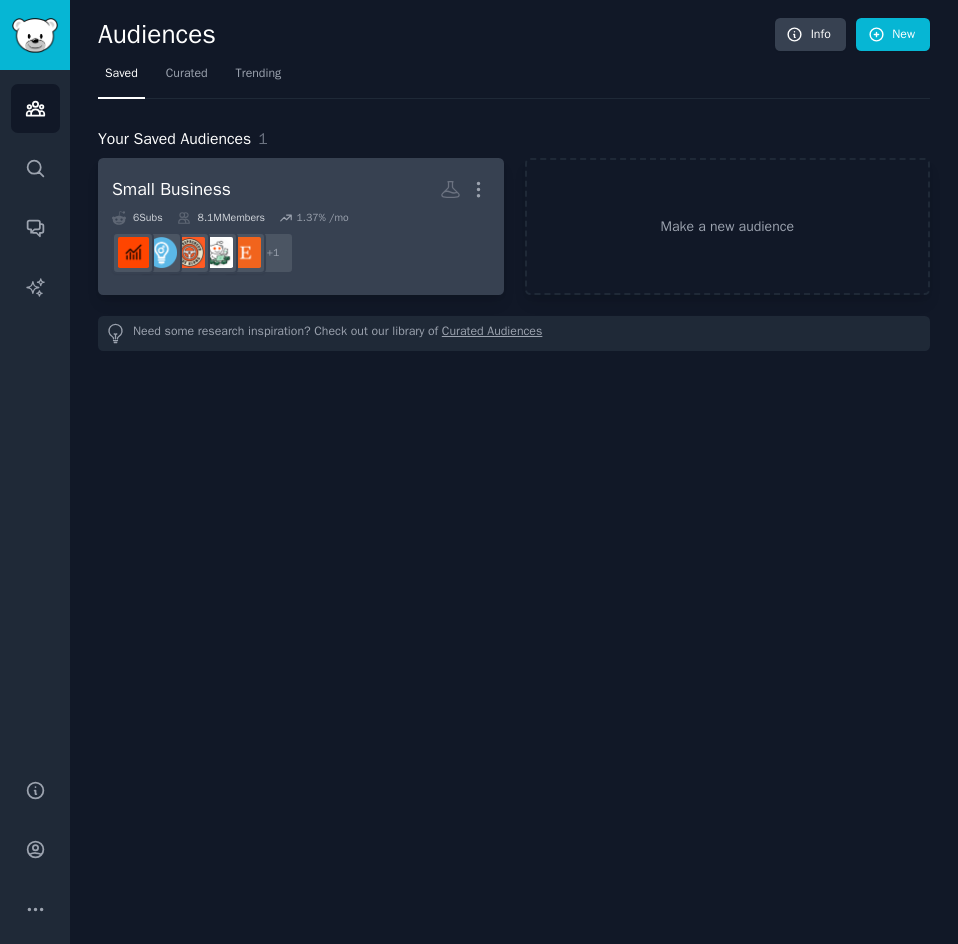 click on "Small Business More" at bounding box center [301, 189] 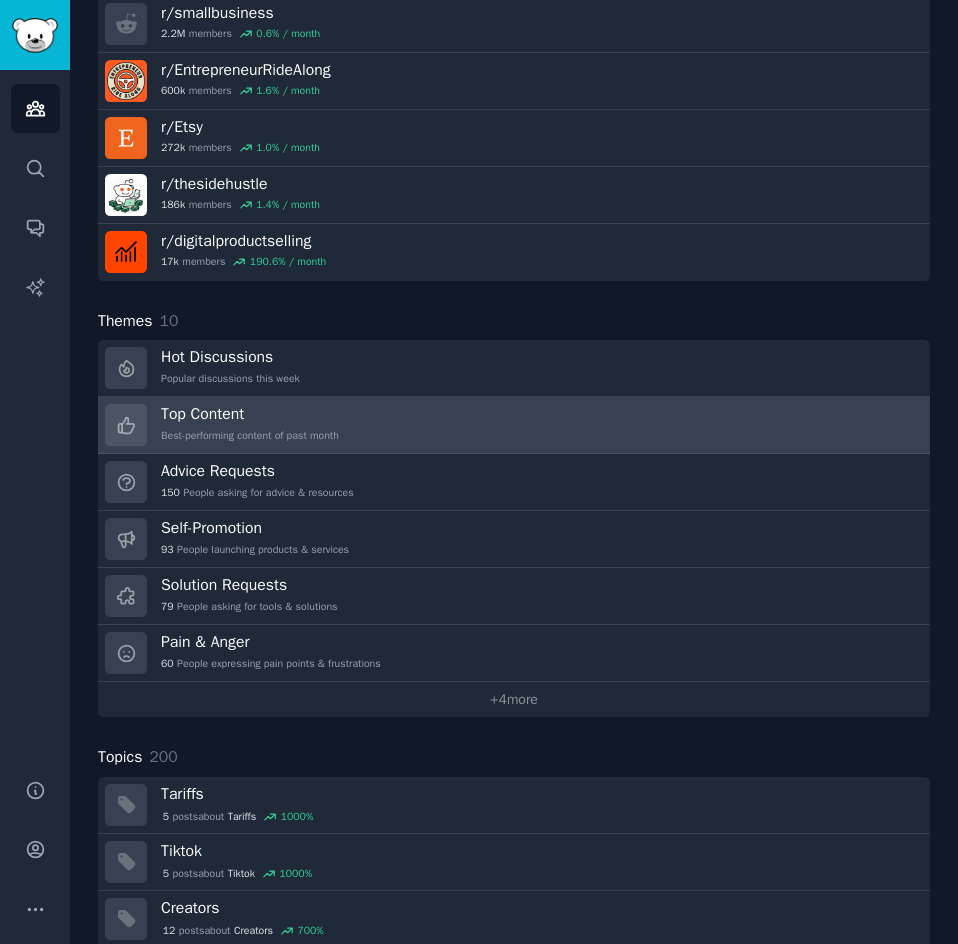 scroll, scrollTop: 584, scrollLeft: 0, axis: vertical 